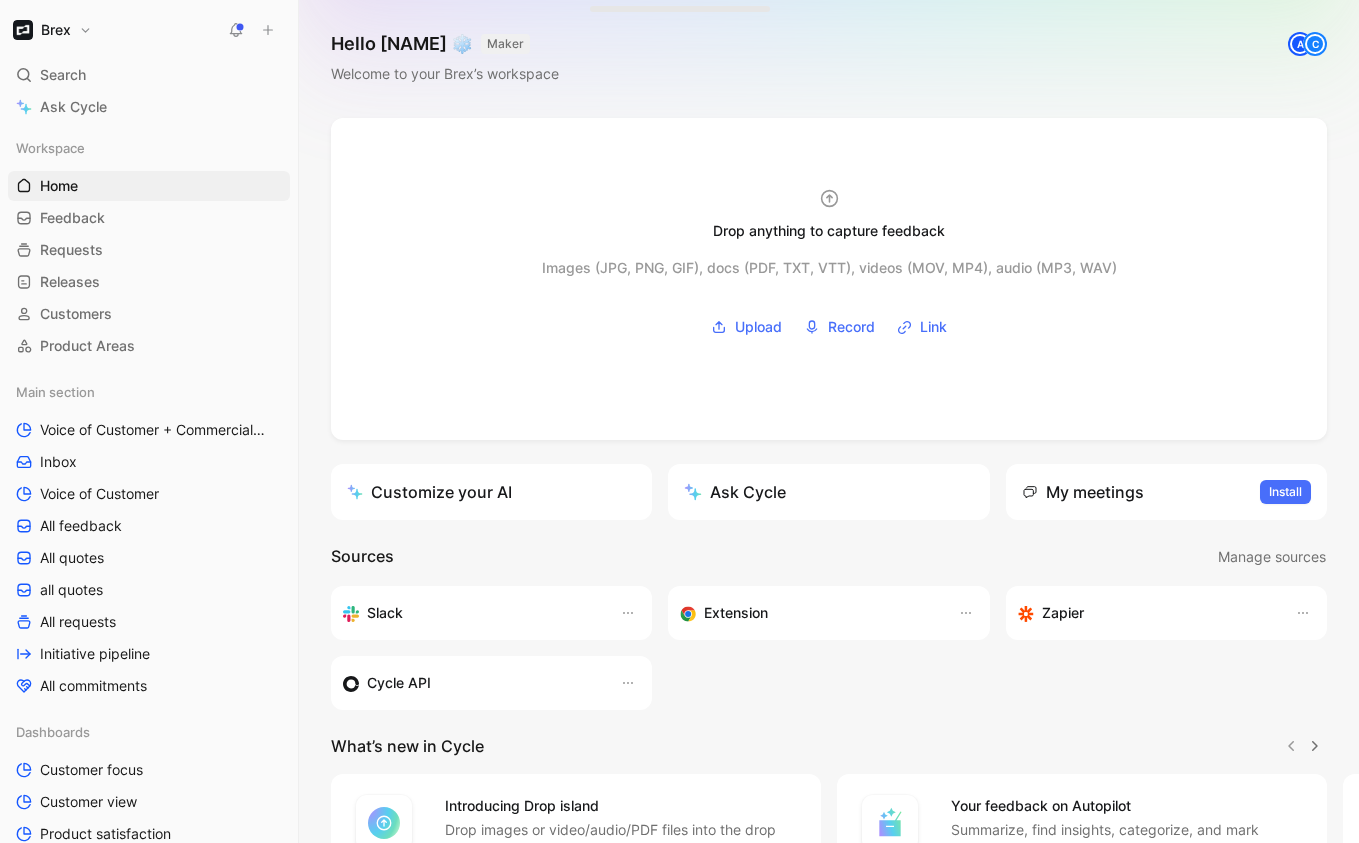scroll, scrollTop: 0, scrollLeft: 0, axis: both 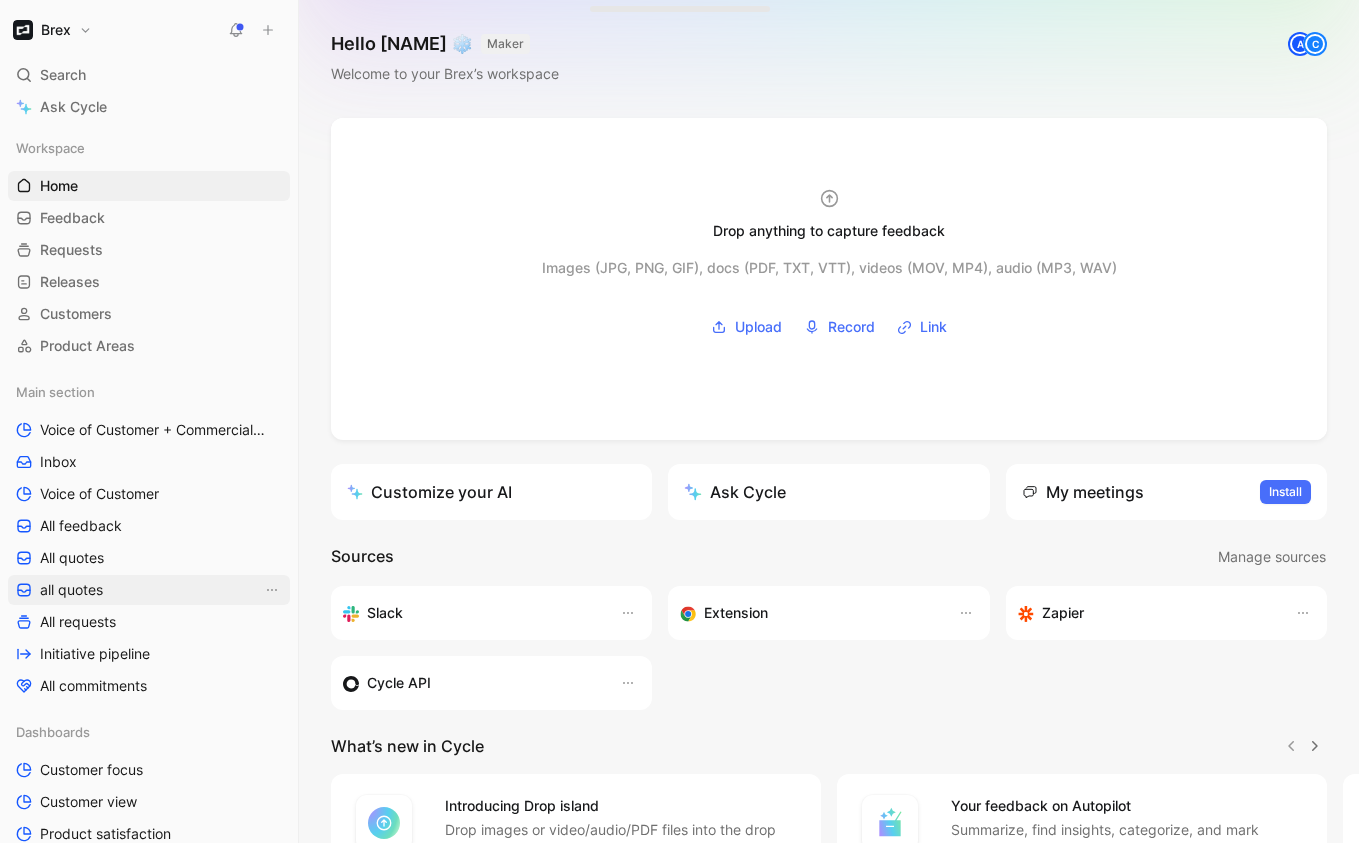 click on "all quotes" at bounding box center (149, 590) 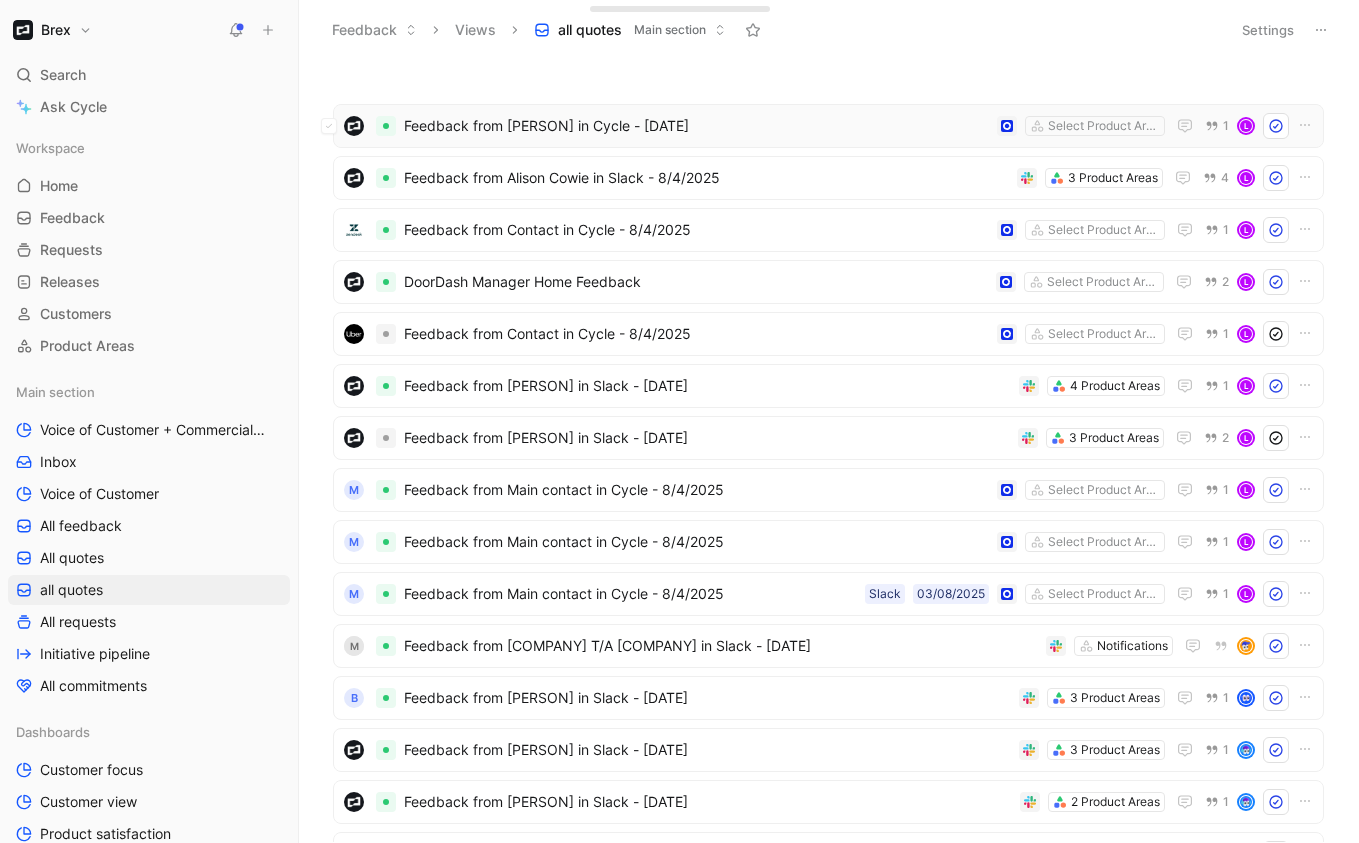 click on "Feedback from [PERSON] in Cycle - [DATE]" at bounding box center (696, 126) 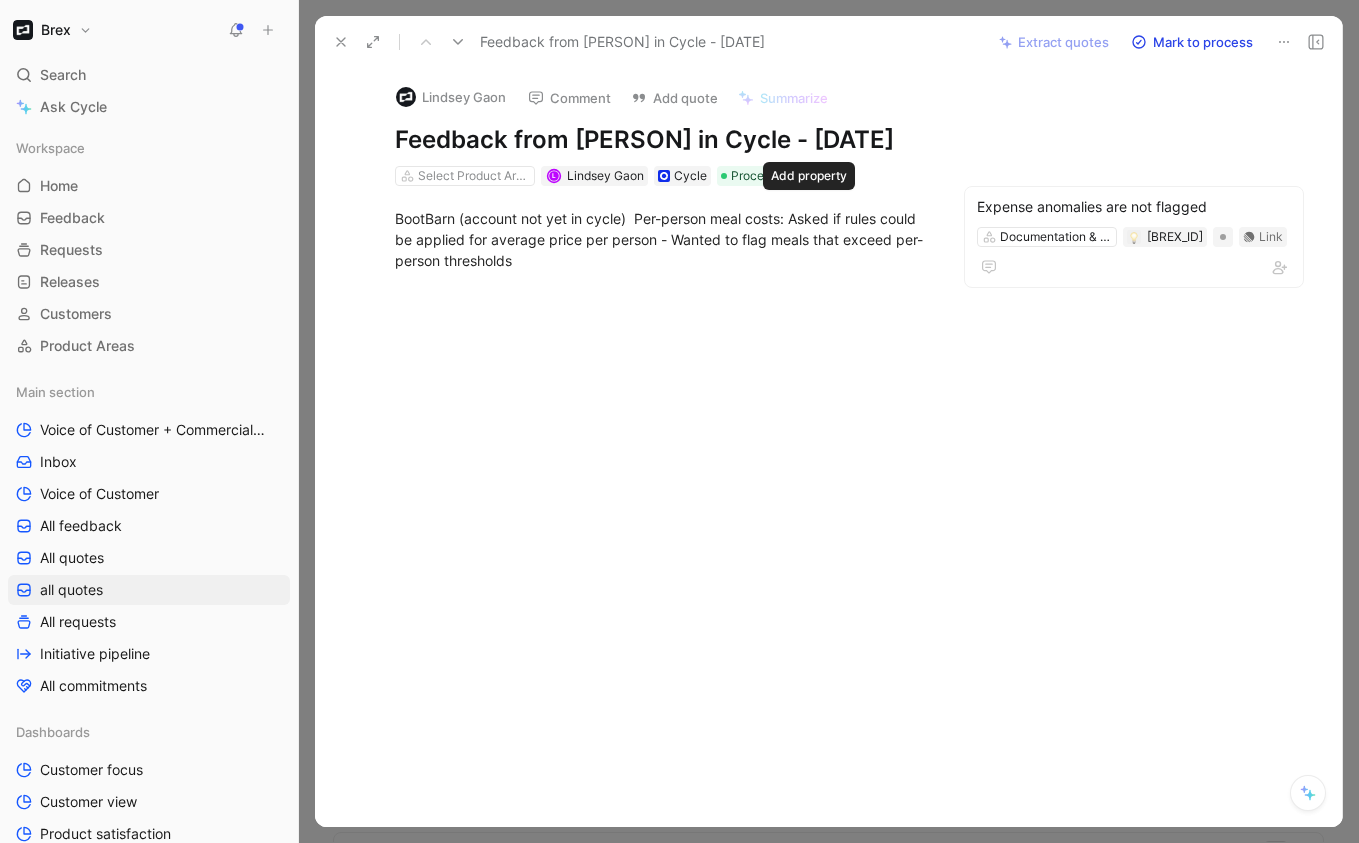click 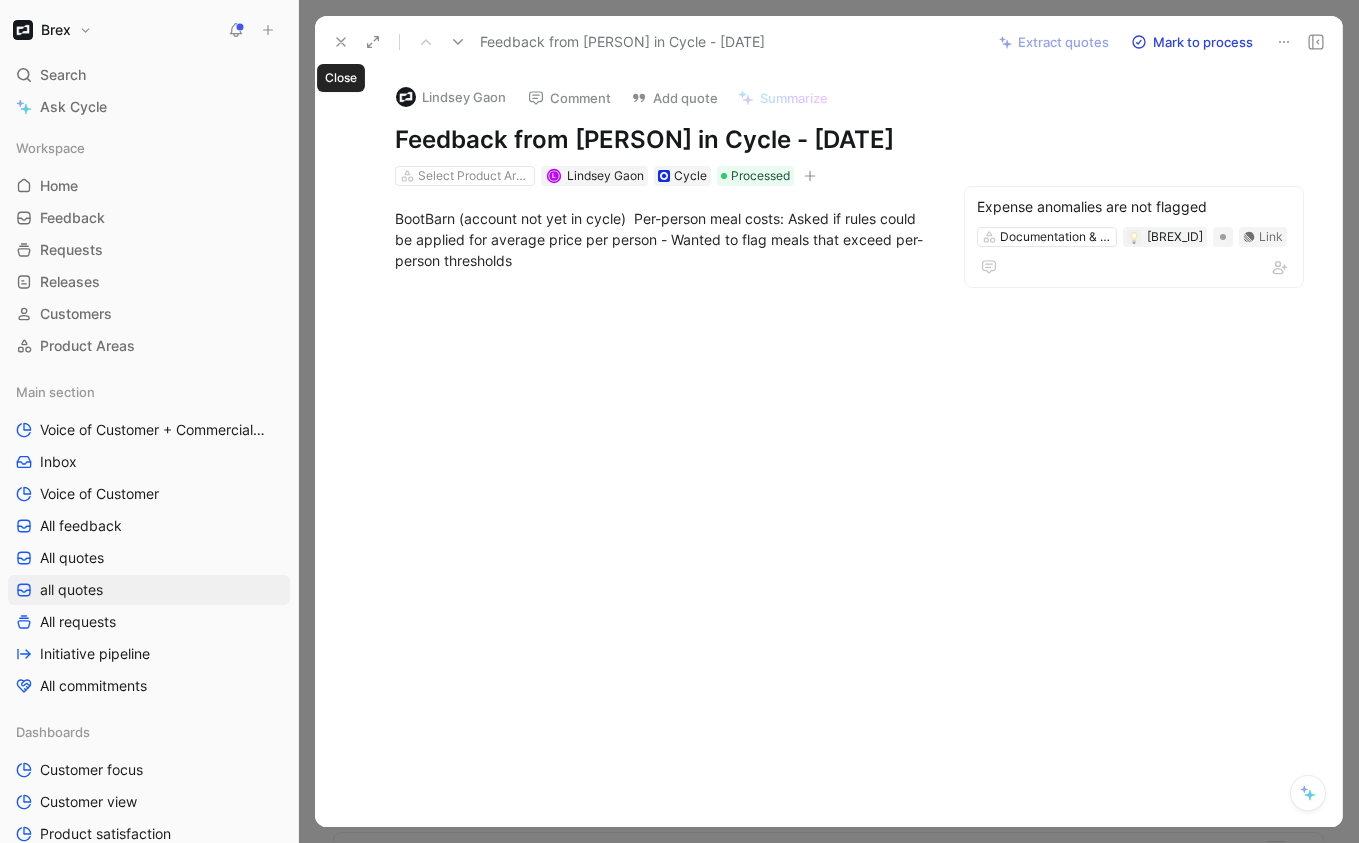 click 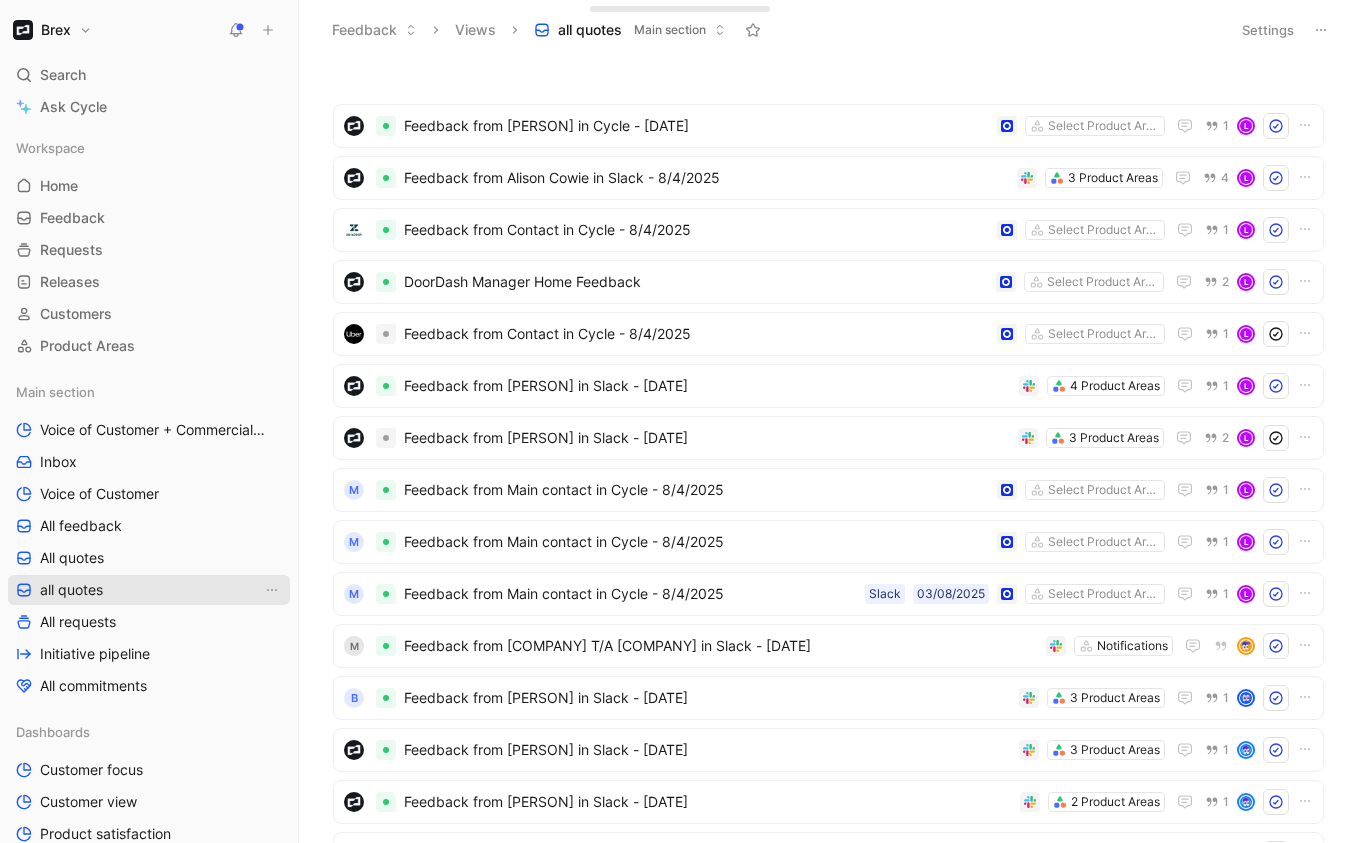 click on "all quotes" at bounding box center [149, 590] 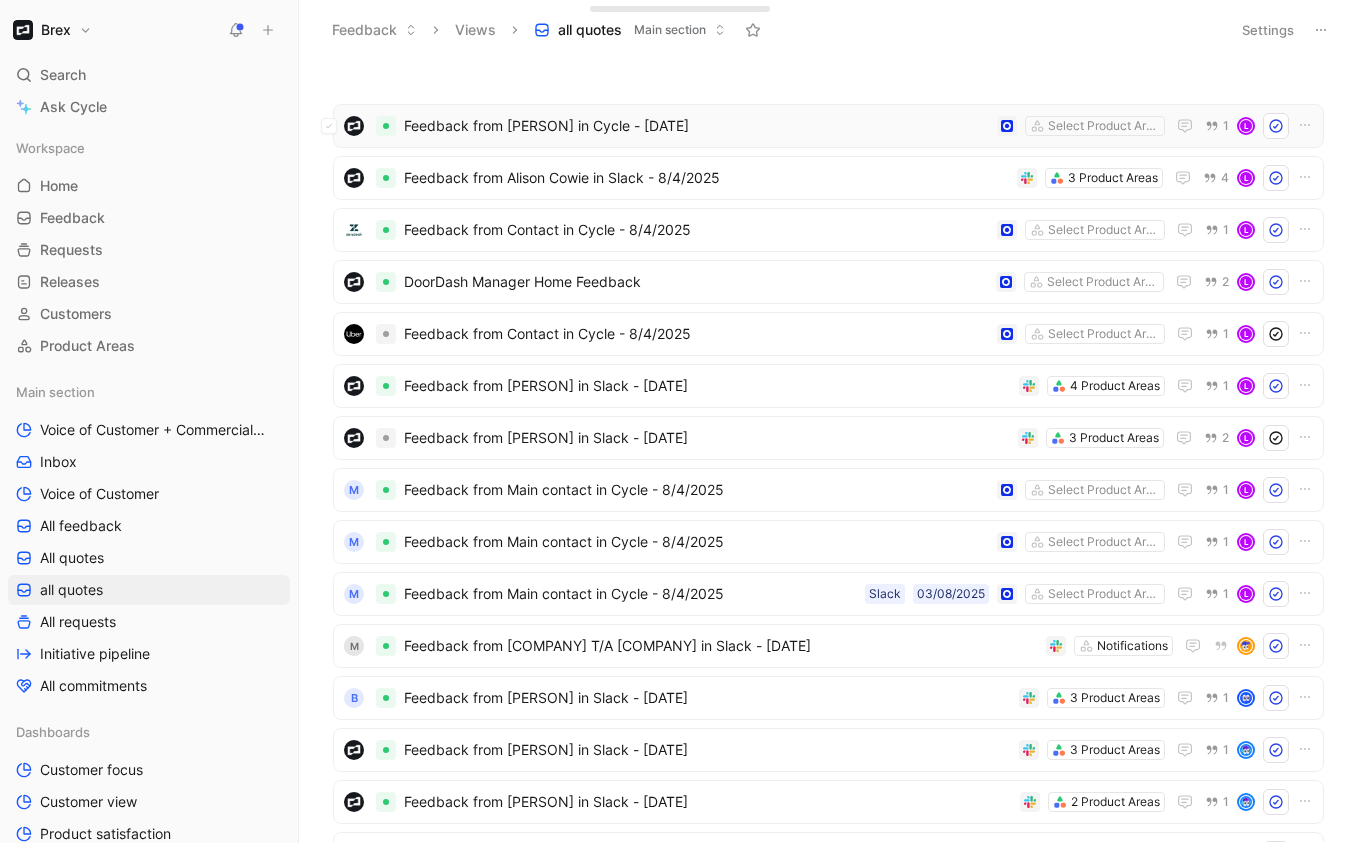 click on "Feedback from [PERSON] in Cycle - [DATE]" at bounding box center (696, 126) 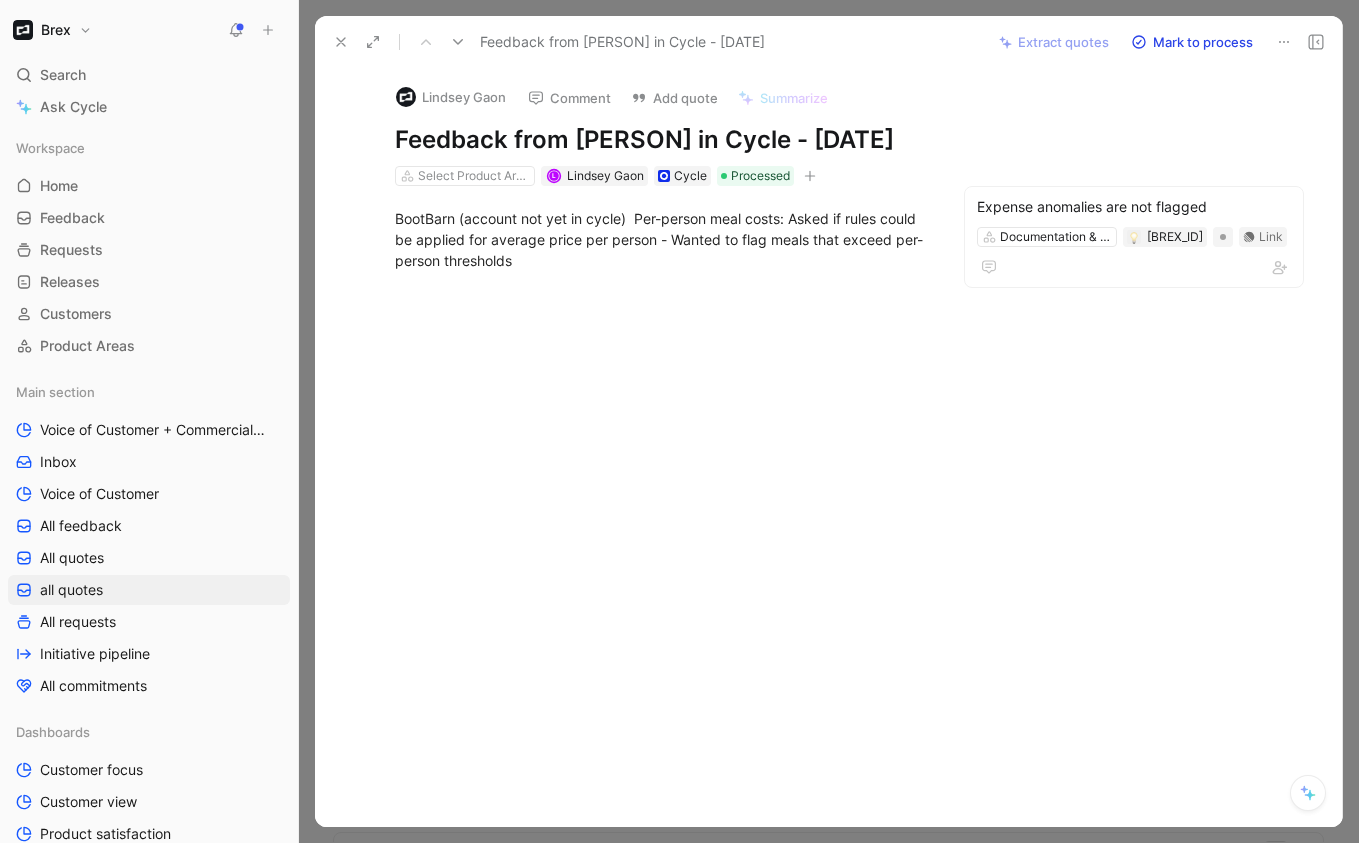click 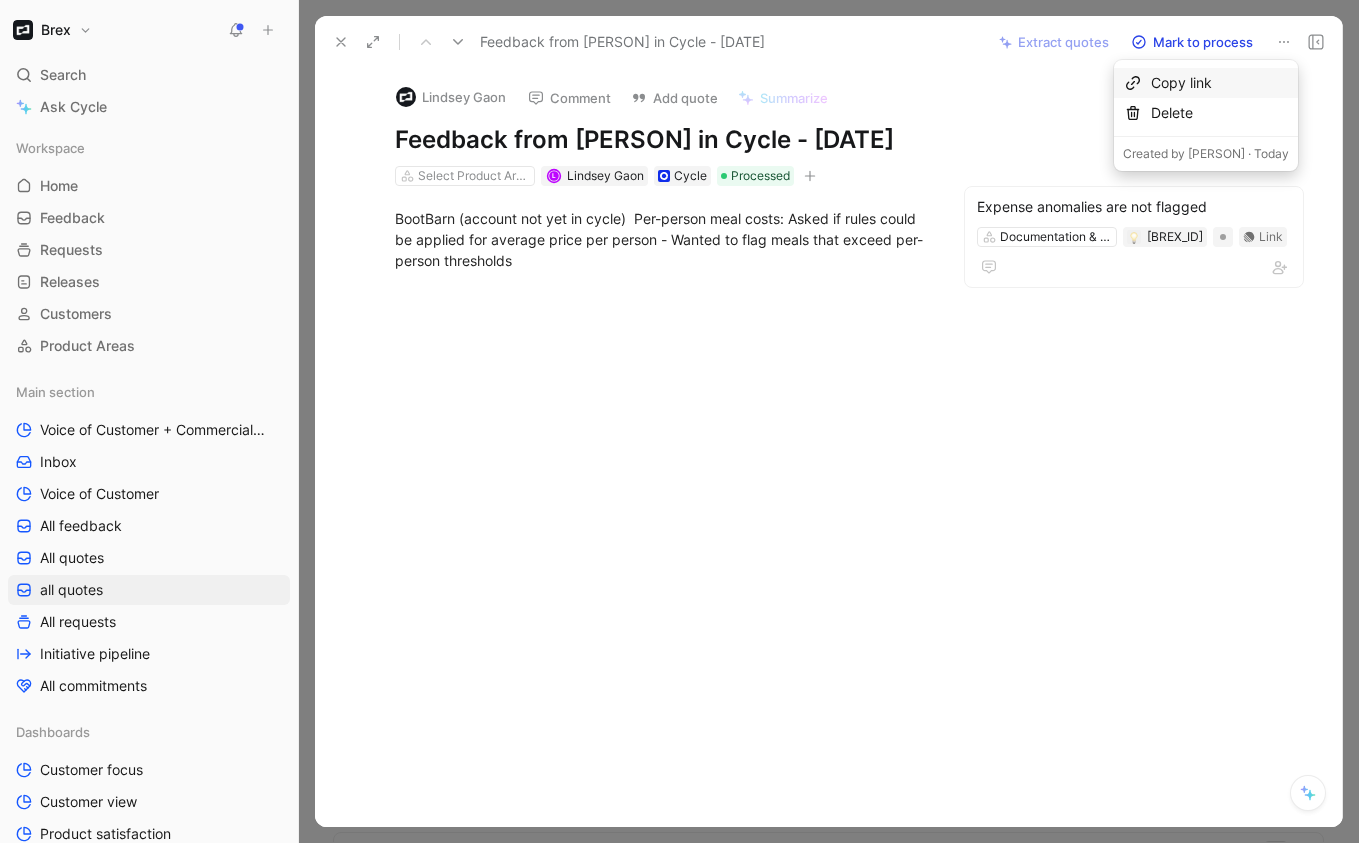 drag, startPoint x: 751, startPoint y: 509, endPoint x: 692, endPoint y: 487, distance: 62.968246 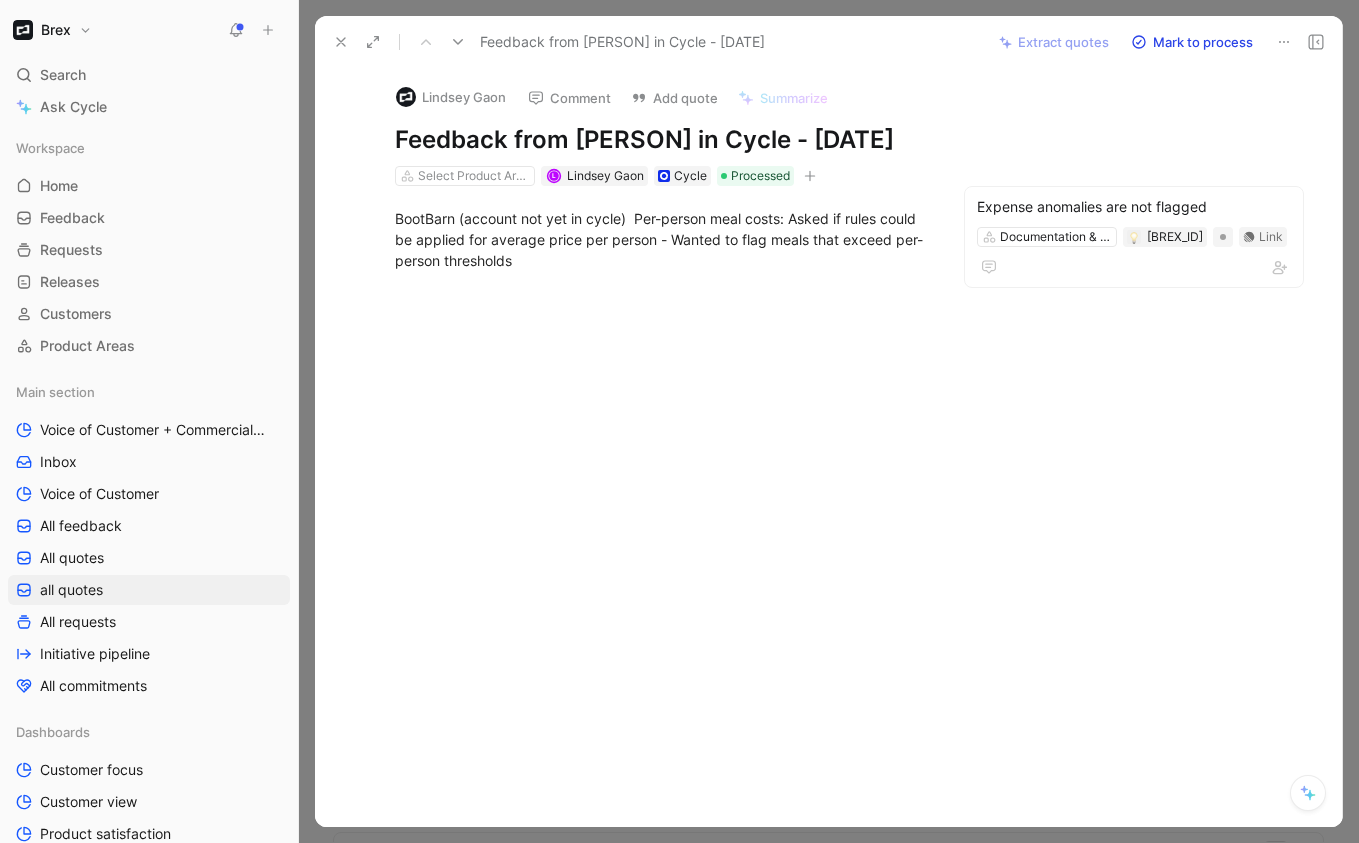click 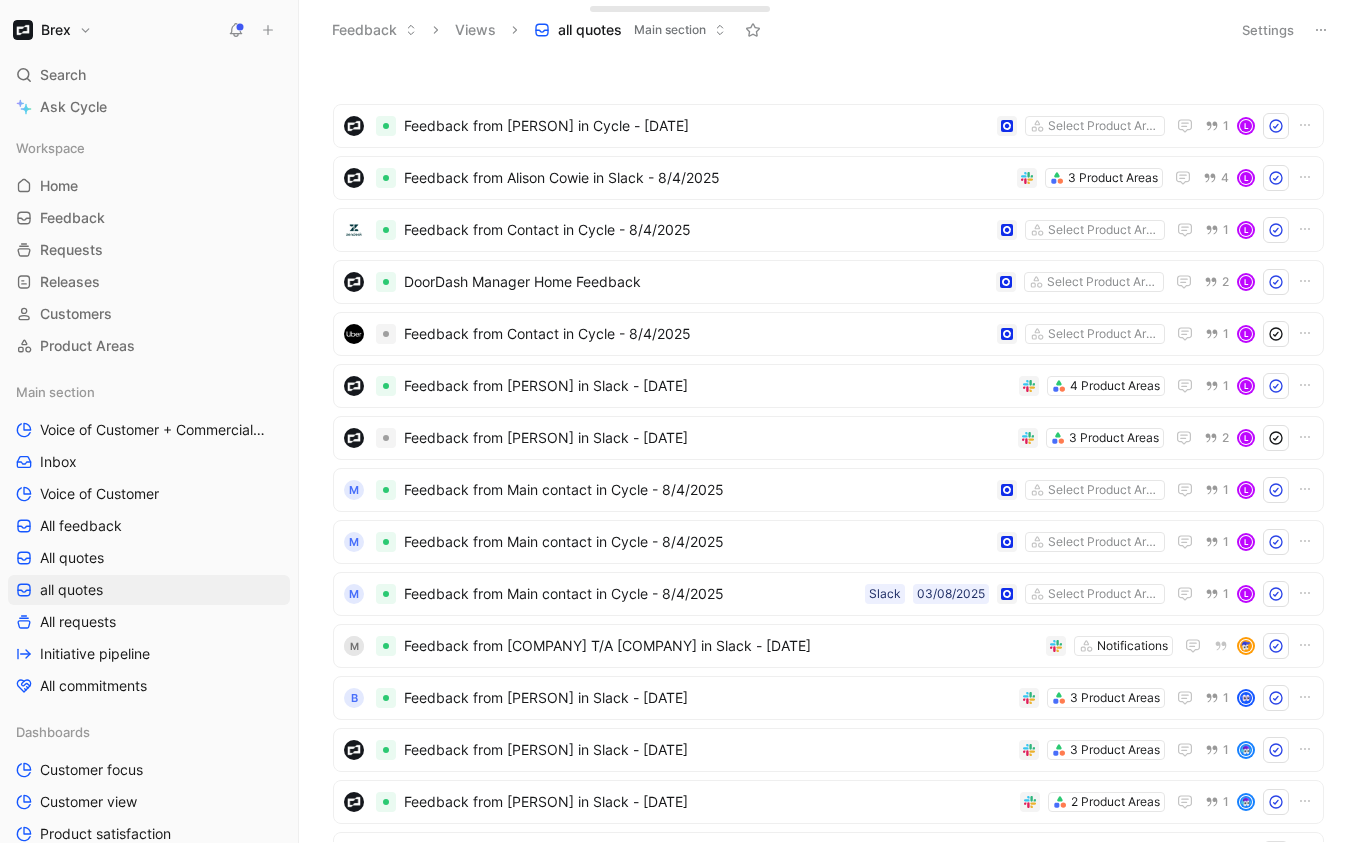 click on "Brex" at bounding box center (52, 30) 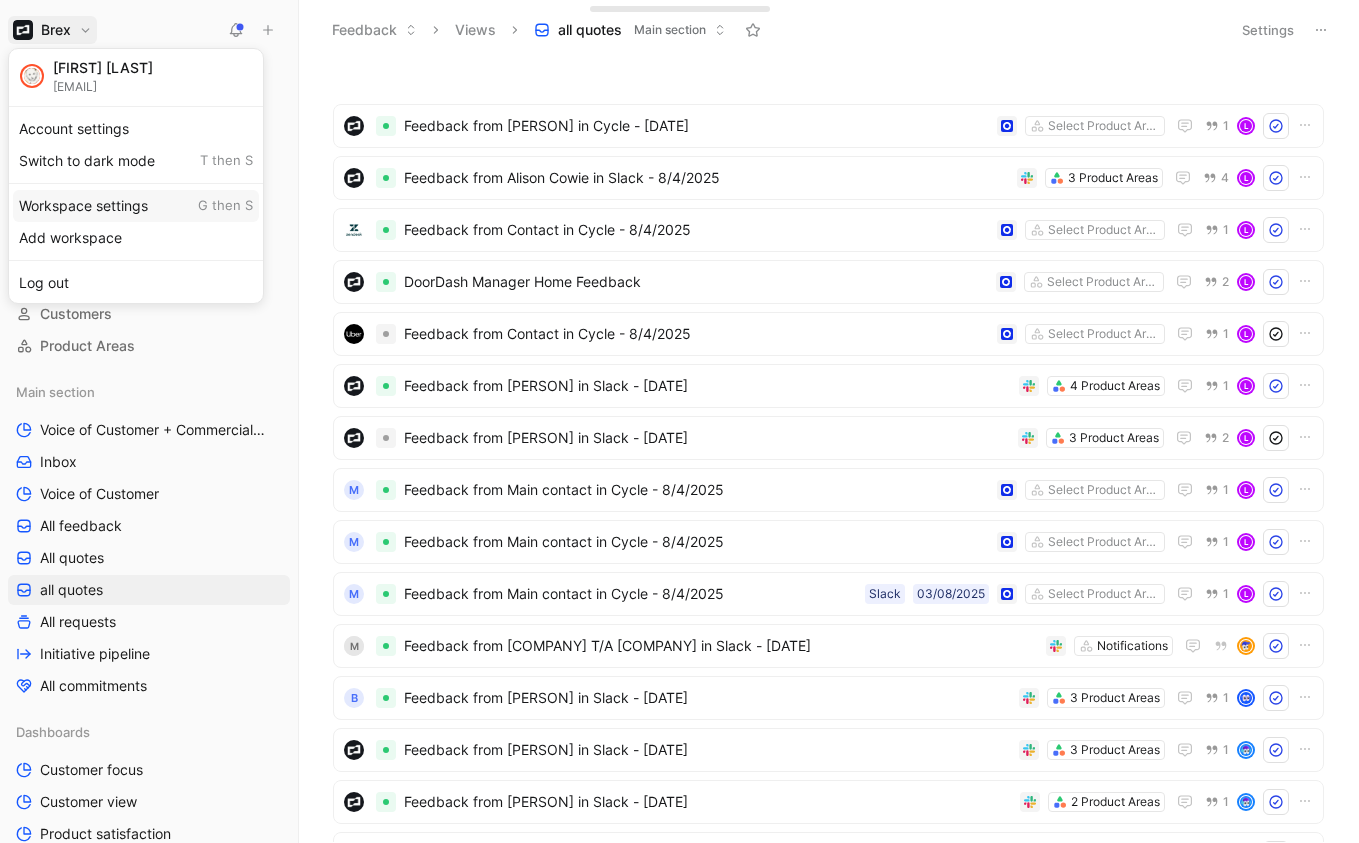 click on "Workspace settings G then S" at bounding box center [136, 206] 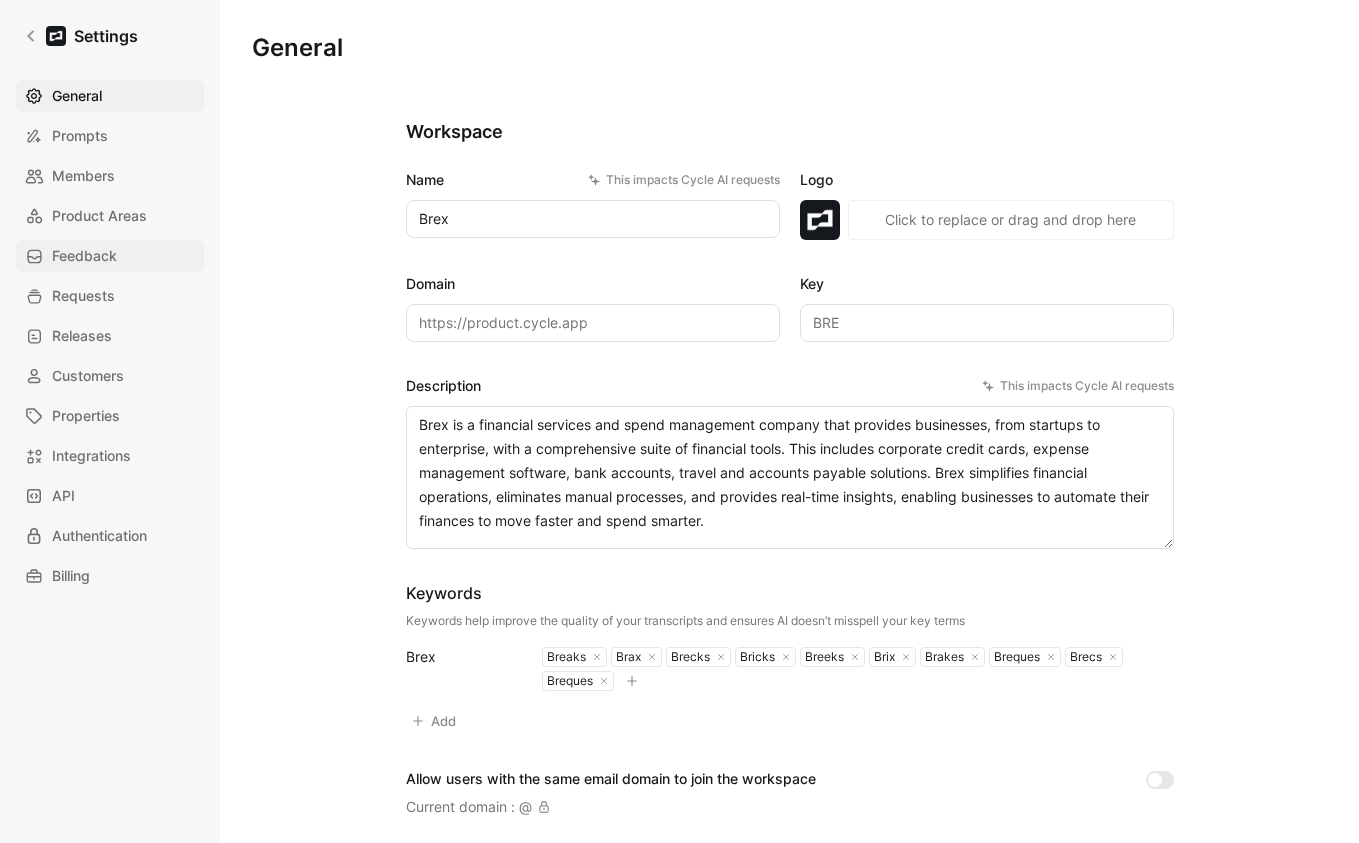 click on "Feedback" at bounding box center (84, 256) 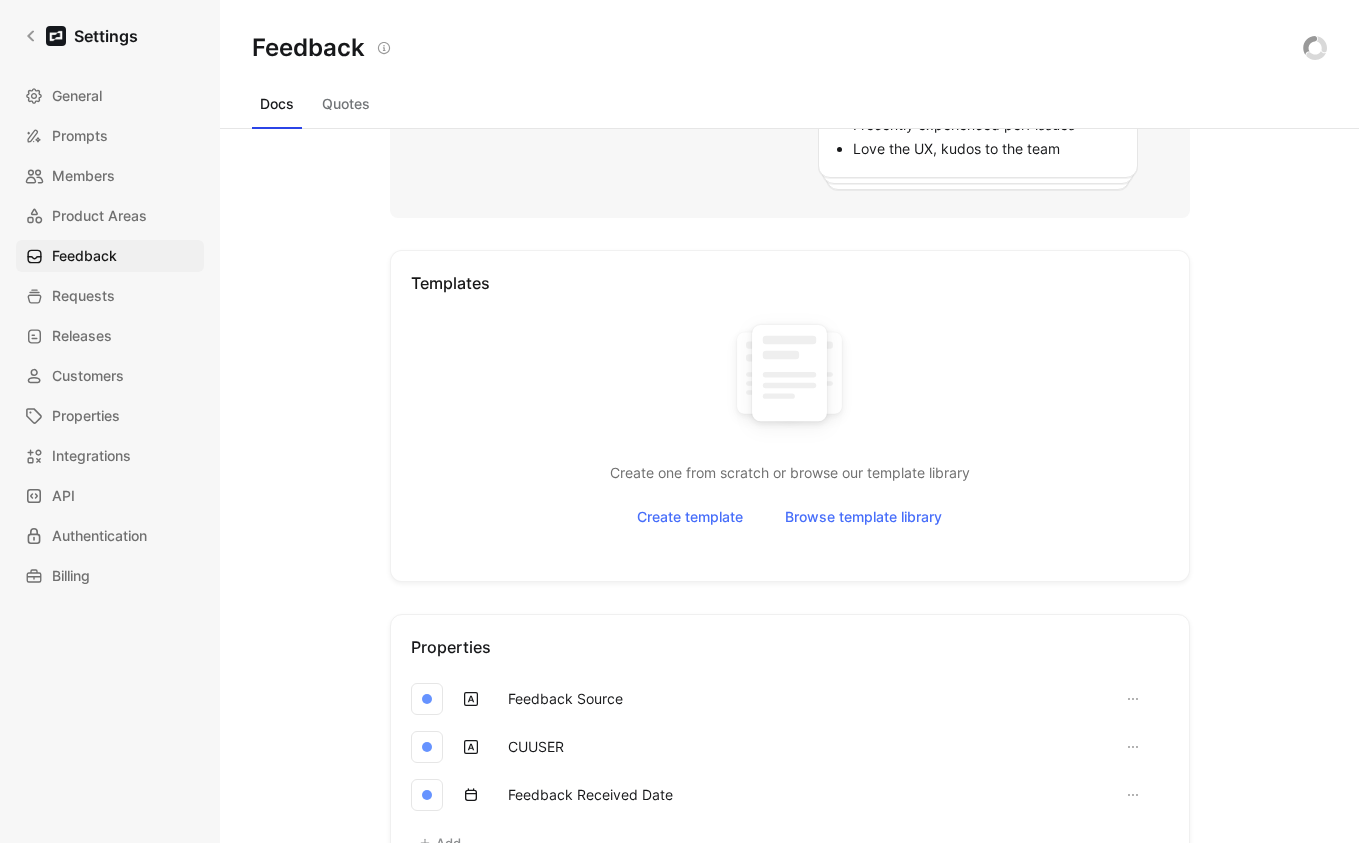 scroll, scrollTop: 1274, scrollLeft: 0, axis: vertical 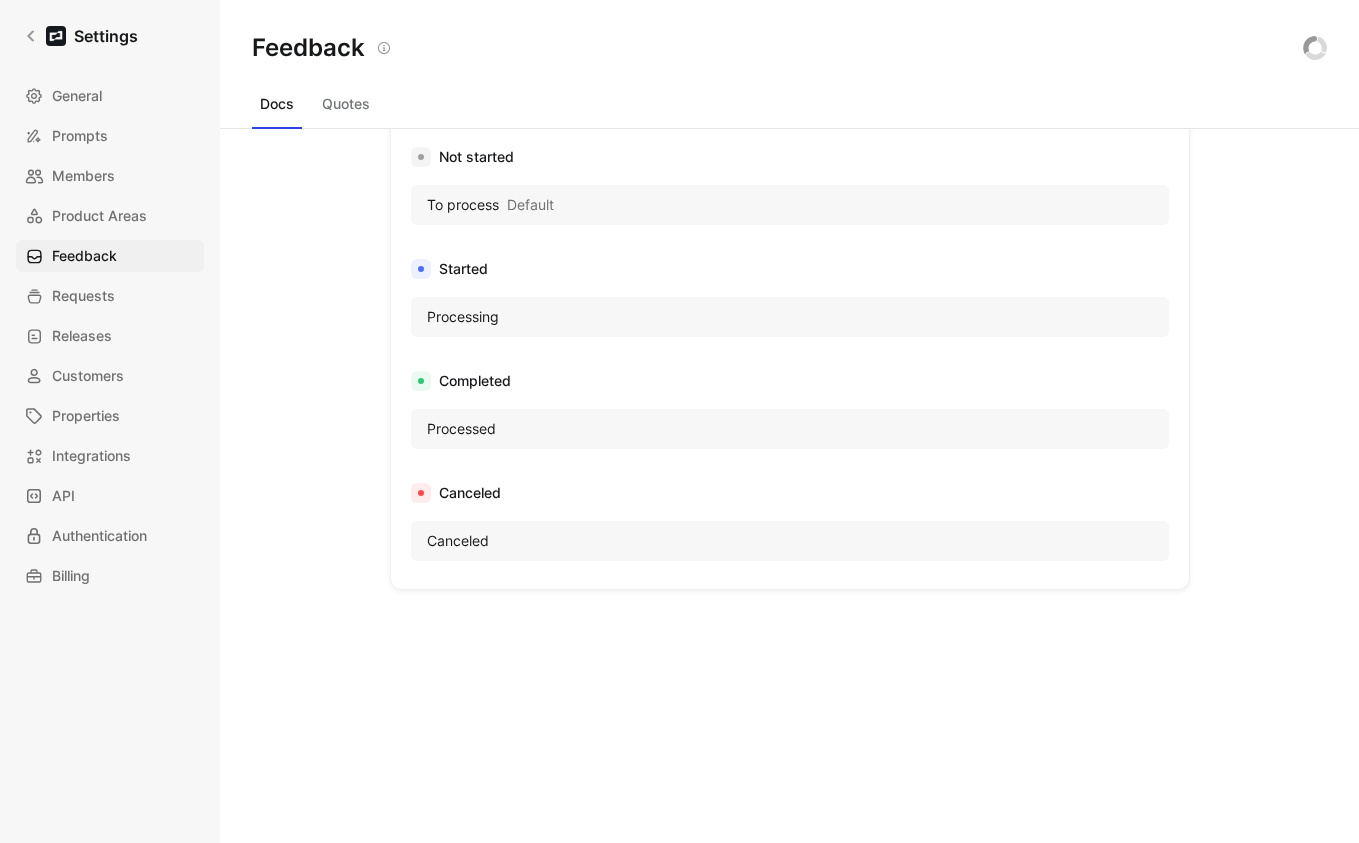 click on "Quotes" at bounding box center (346, 104) 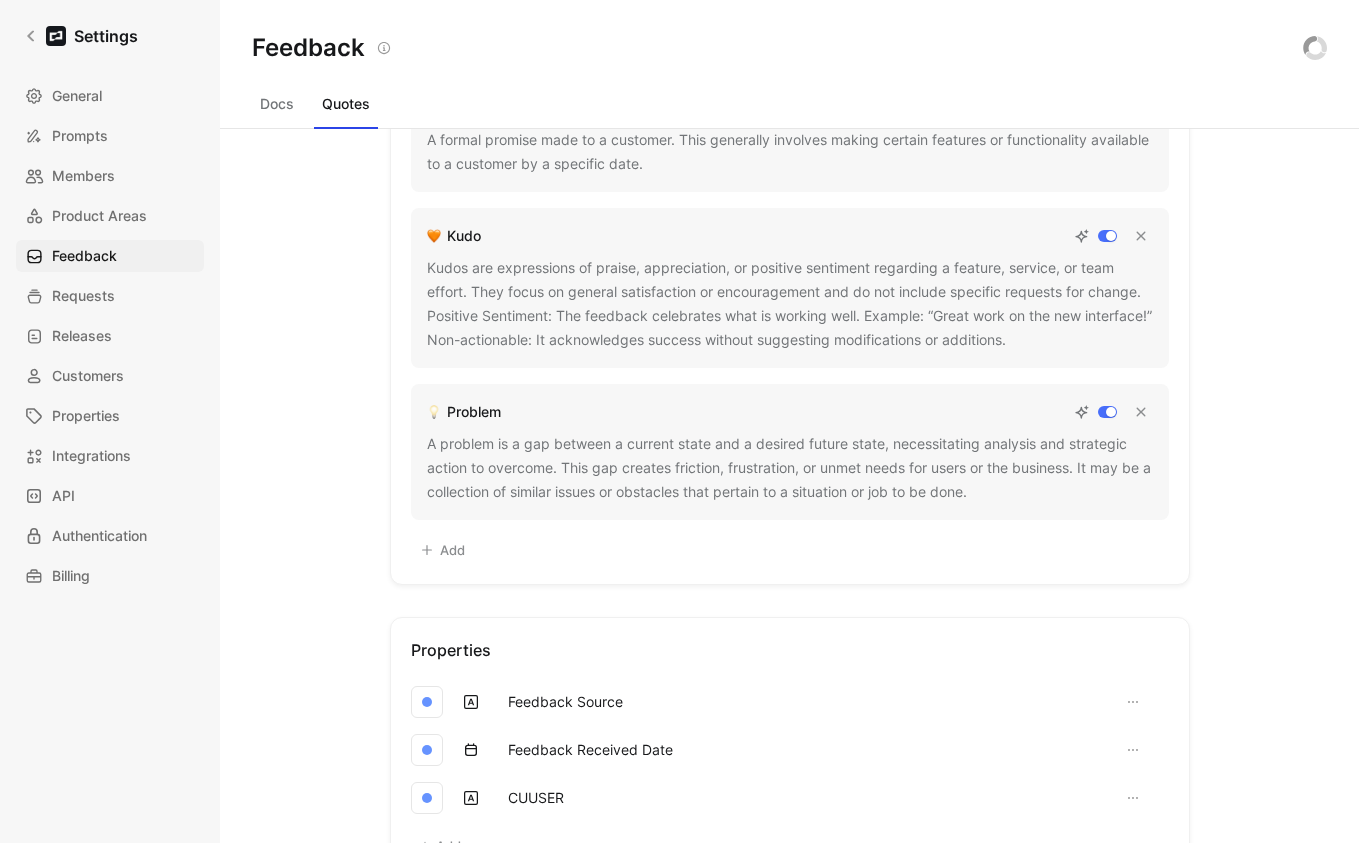 scroll, scrollTop: 717, scrollLeft: 0, axis: vertical 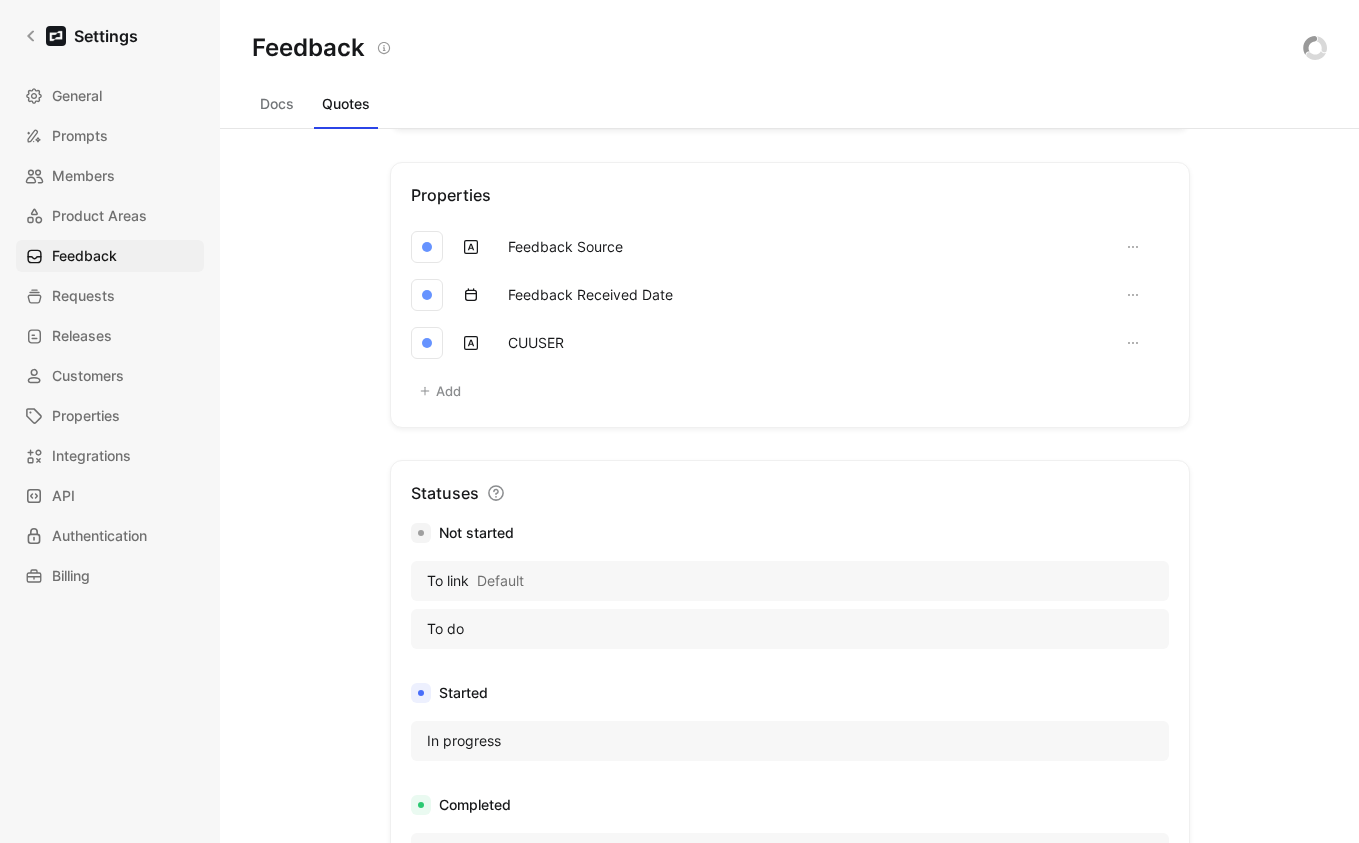 click on "Add" at bounding box center [440, 391] 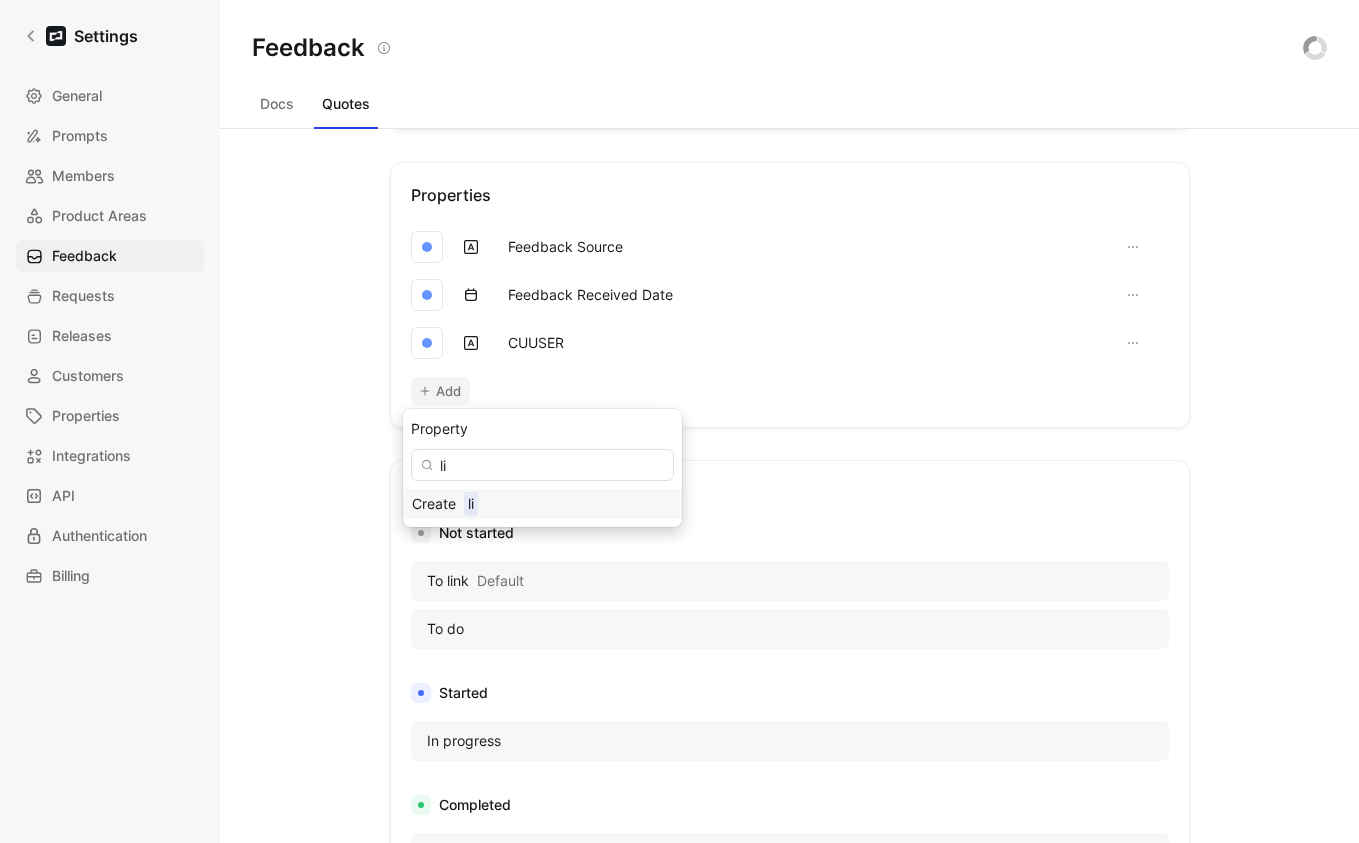 type on "l" 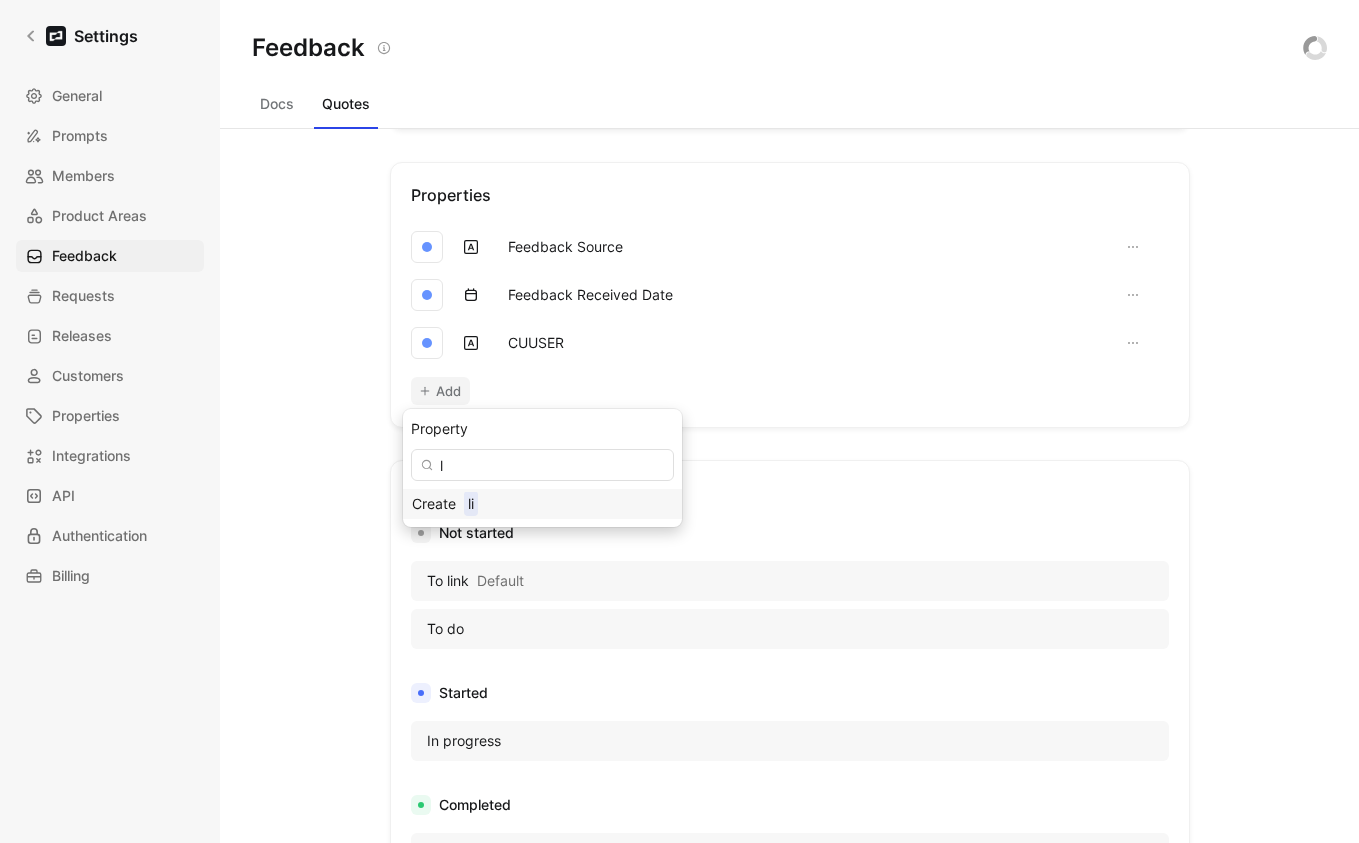 type 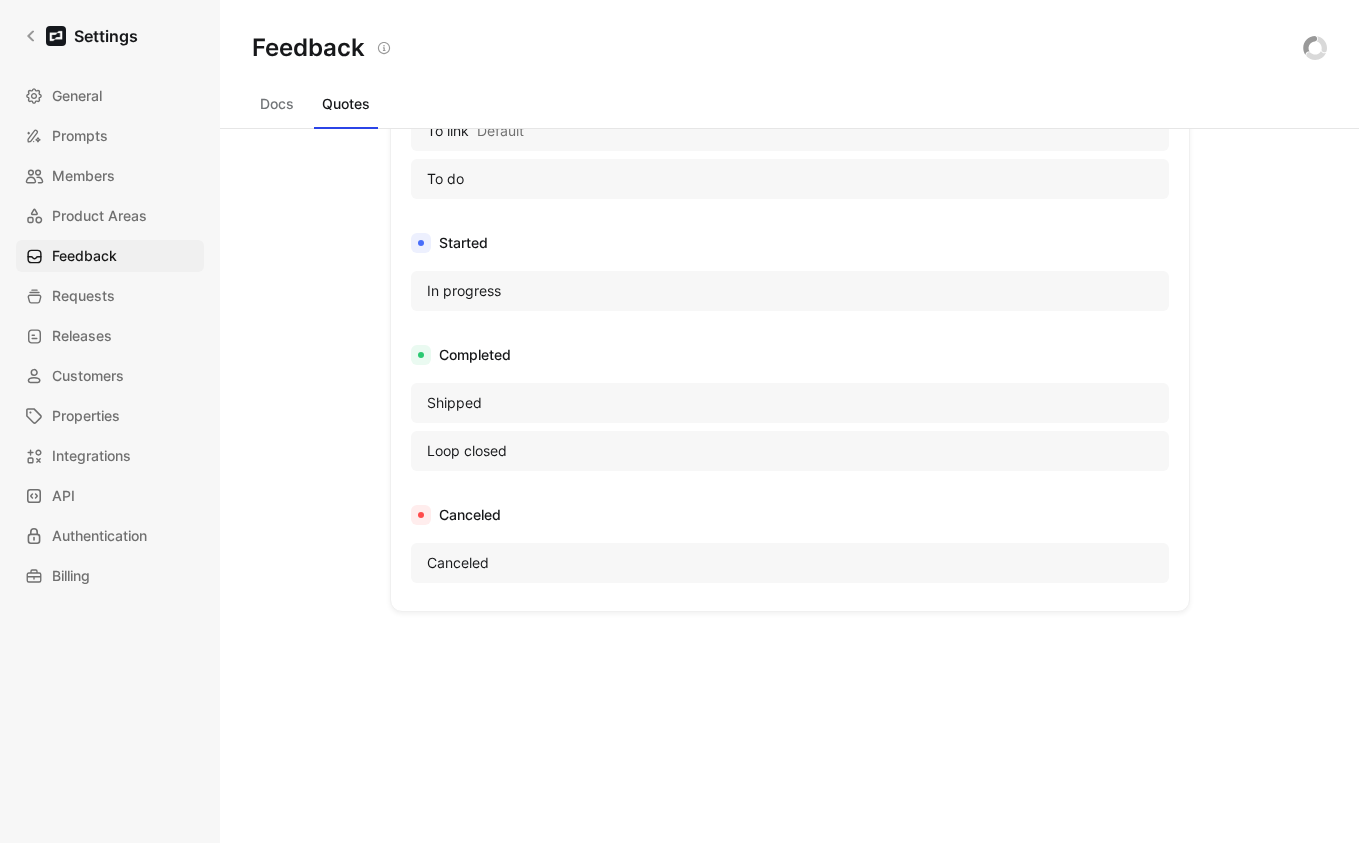 scroll, scrollTop: 983, scrollLeft: 0, axis: vertical 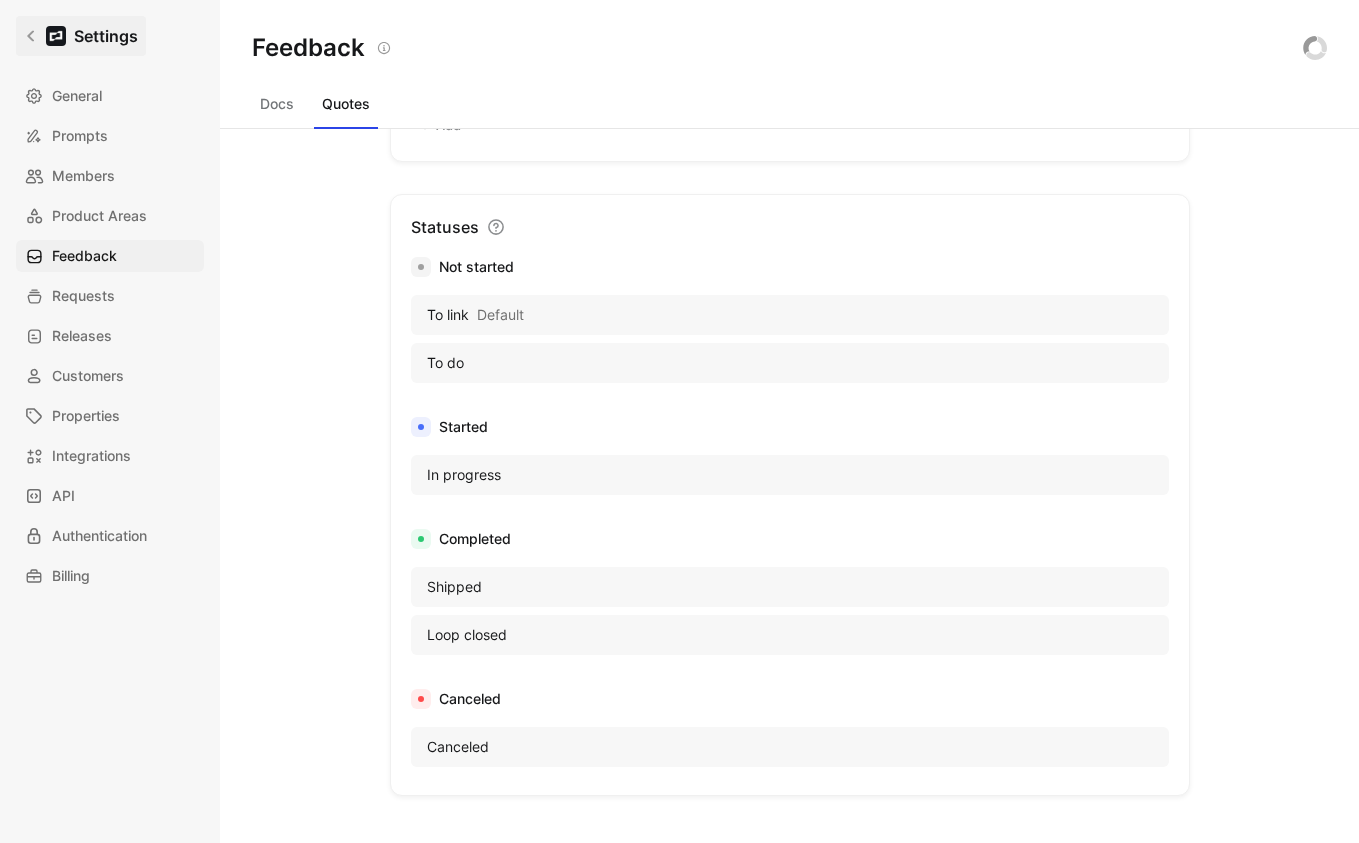 click 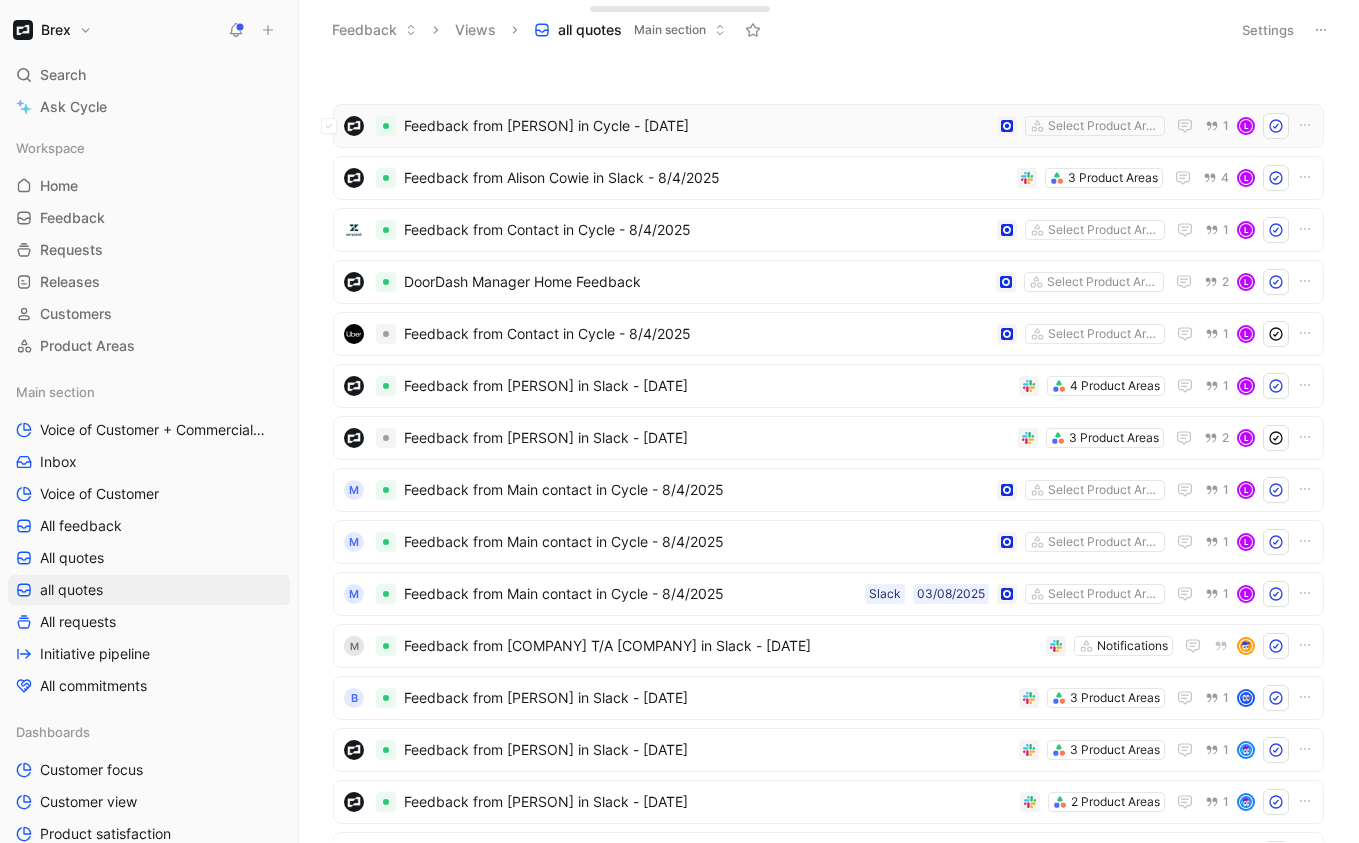 click on "Feedback from [PERSON] in Cycle - [DATE]" at bounding box center [696, 126] 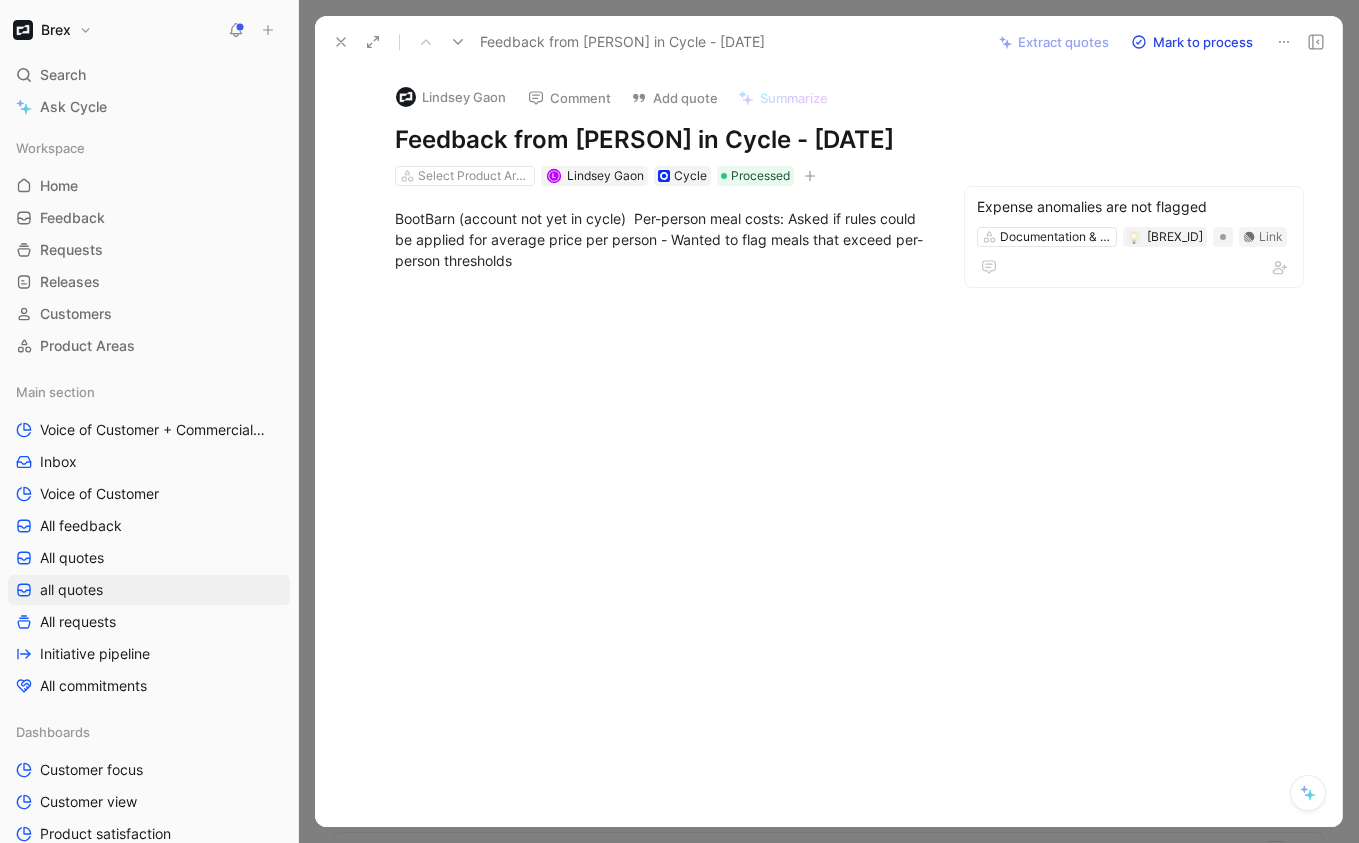 click 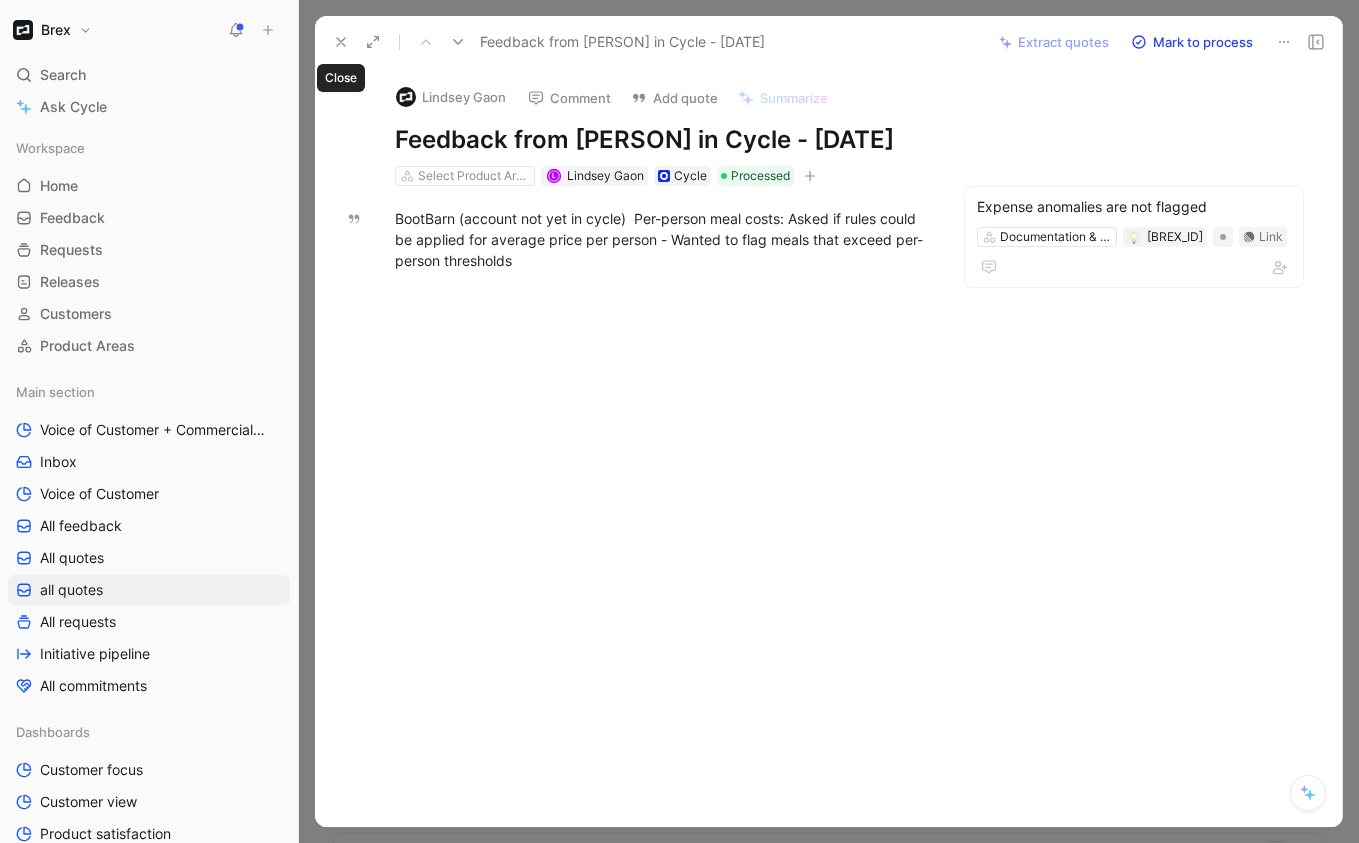click 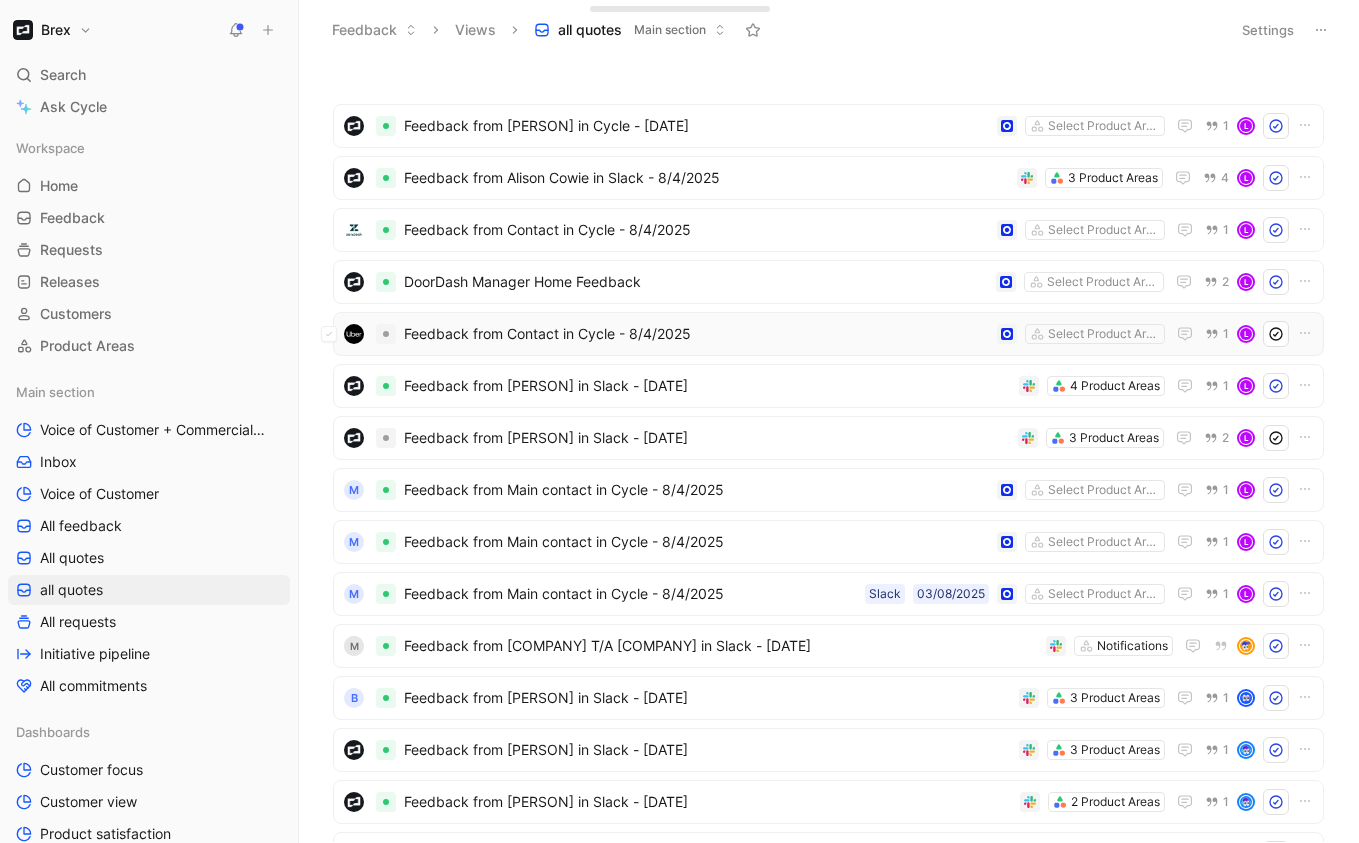 click on "Feedback from Contact in Cycle - 8/4/2025" at bounding box center [696, 334] 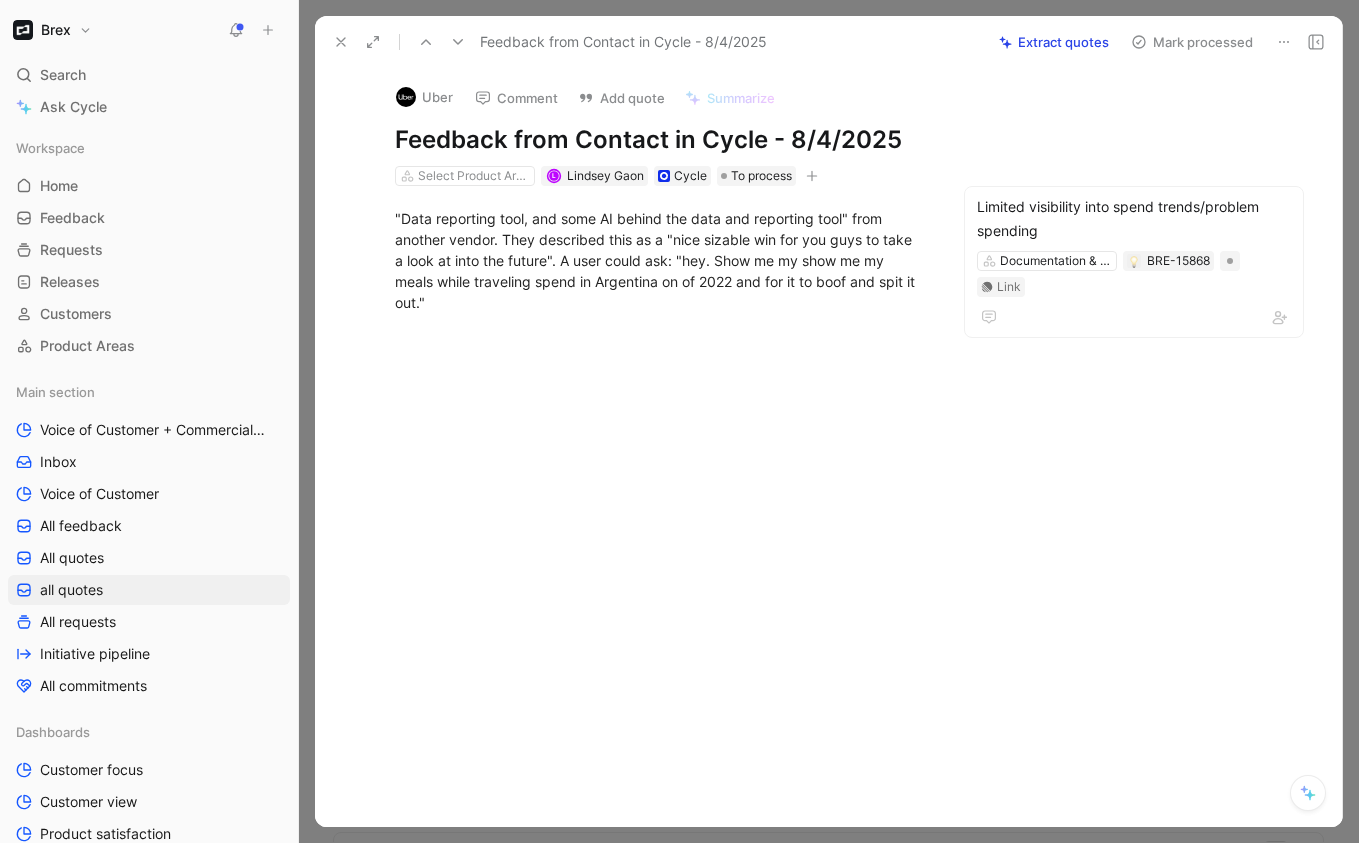 click 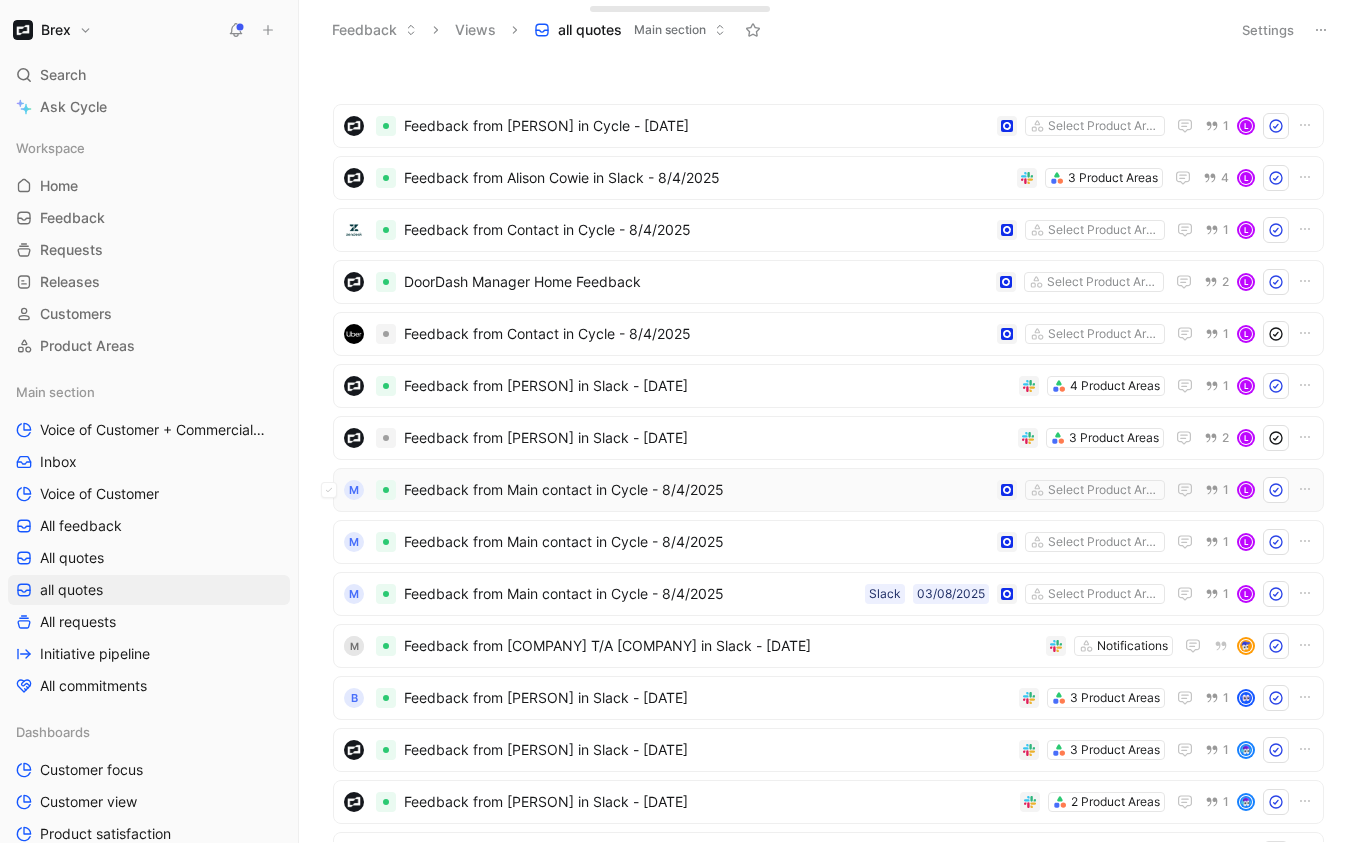 click on "Feedback from Main contact in Cycle - 8/4/2025" at bounding box center (696, 490) 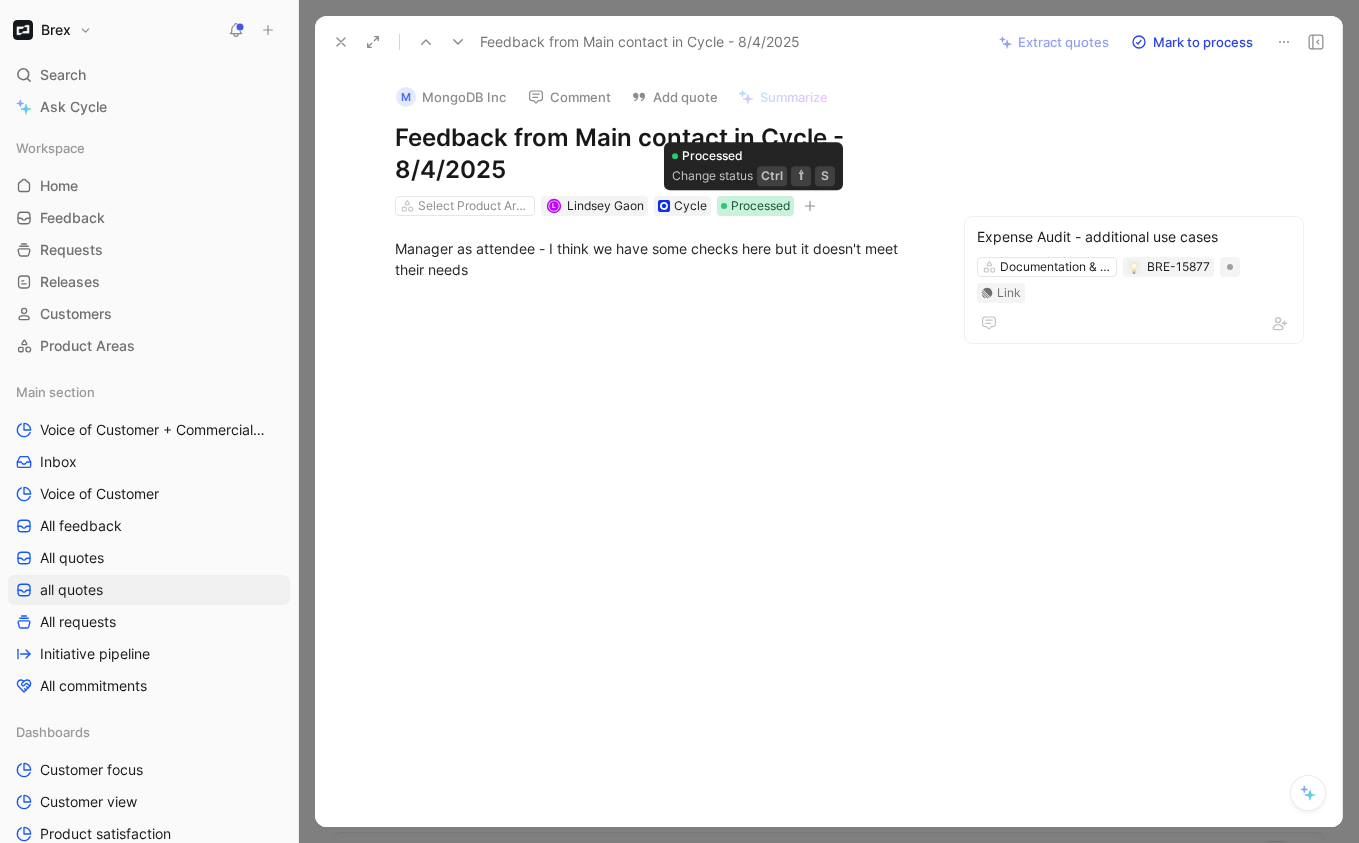 click on "Processed" at bounding box center (760, 206) 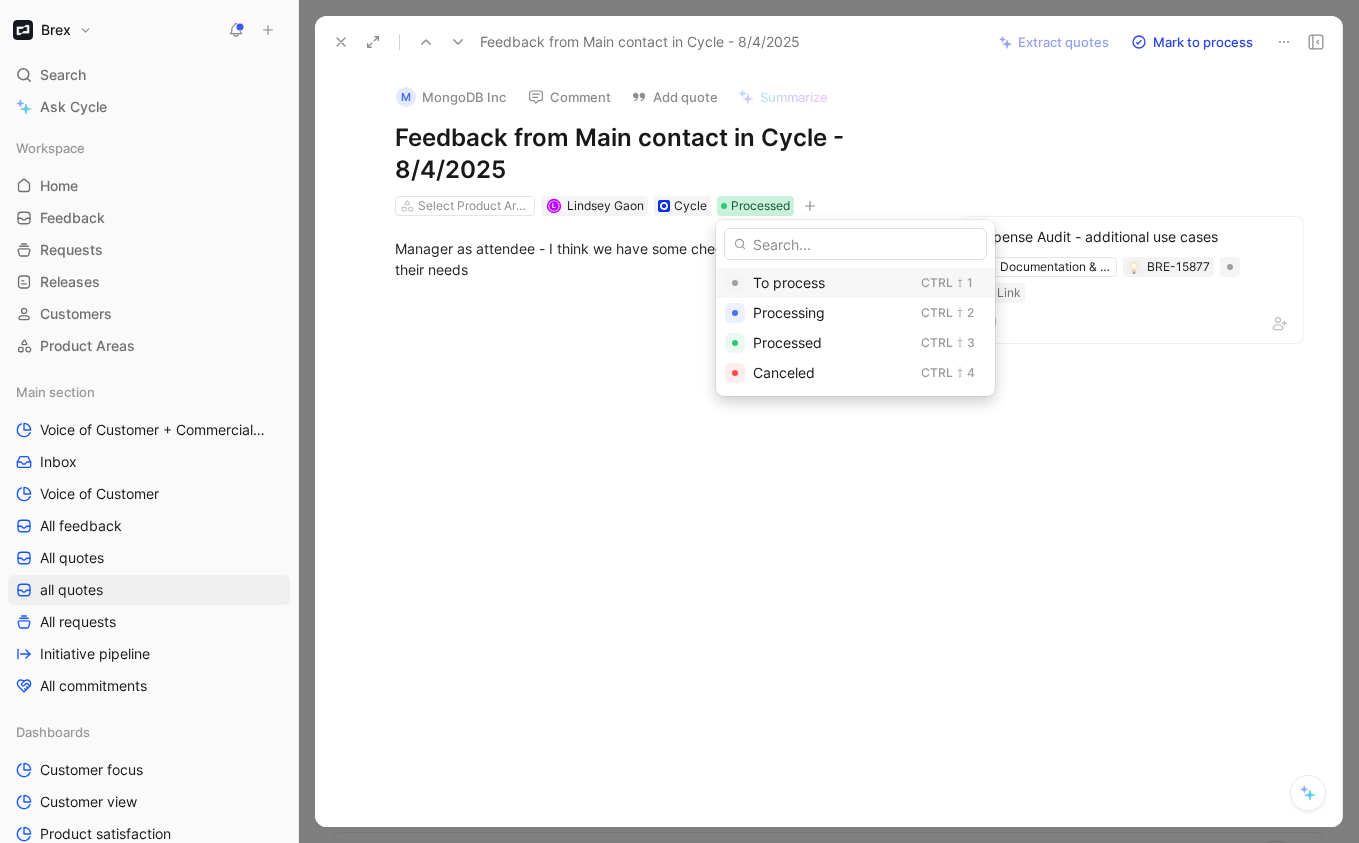 drag, startPoint x: 545, startPoint y: 464, endPoint x: 434, endPoint y: 186, distance: 299.34094 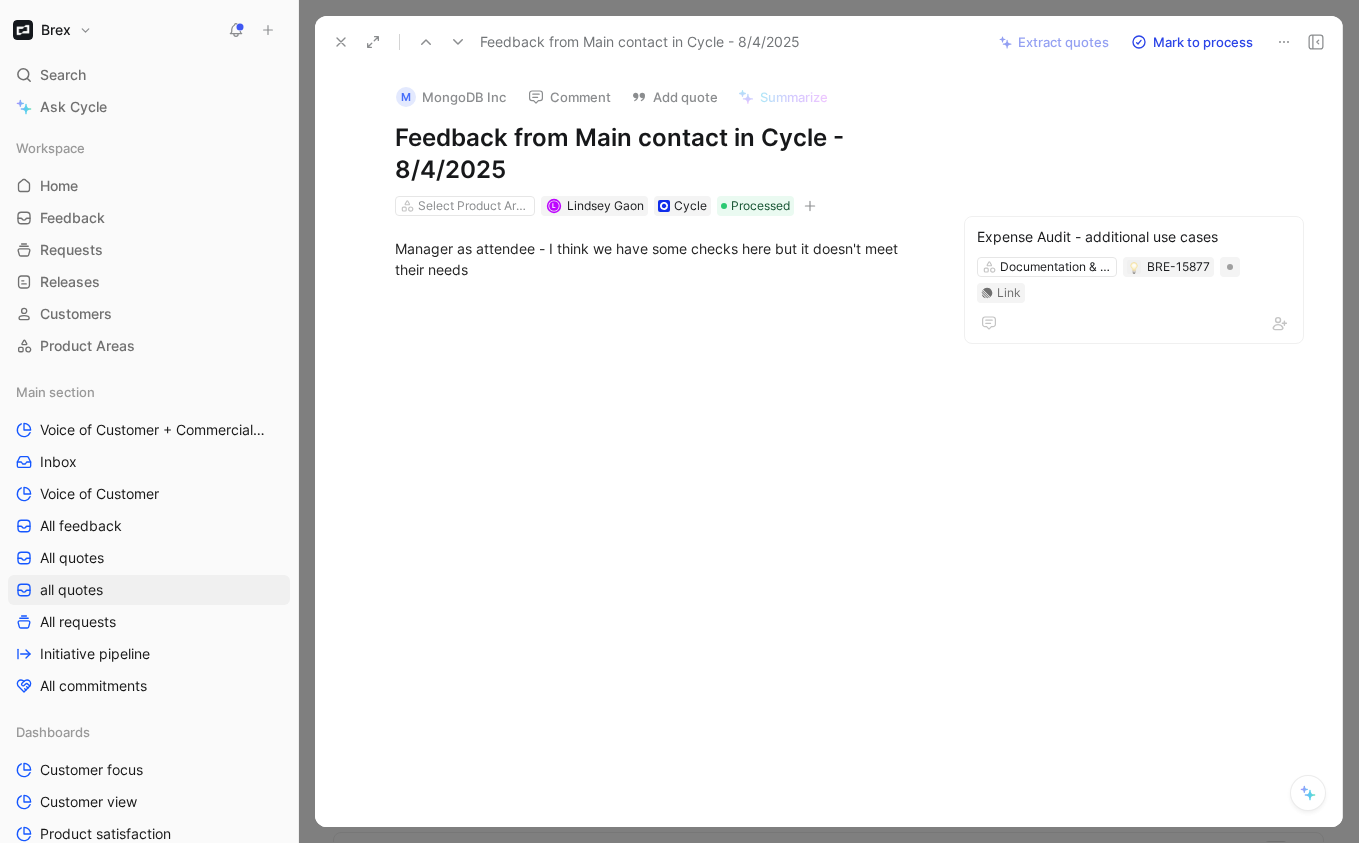 click 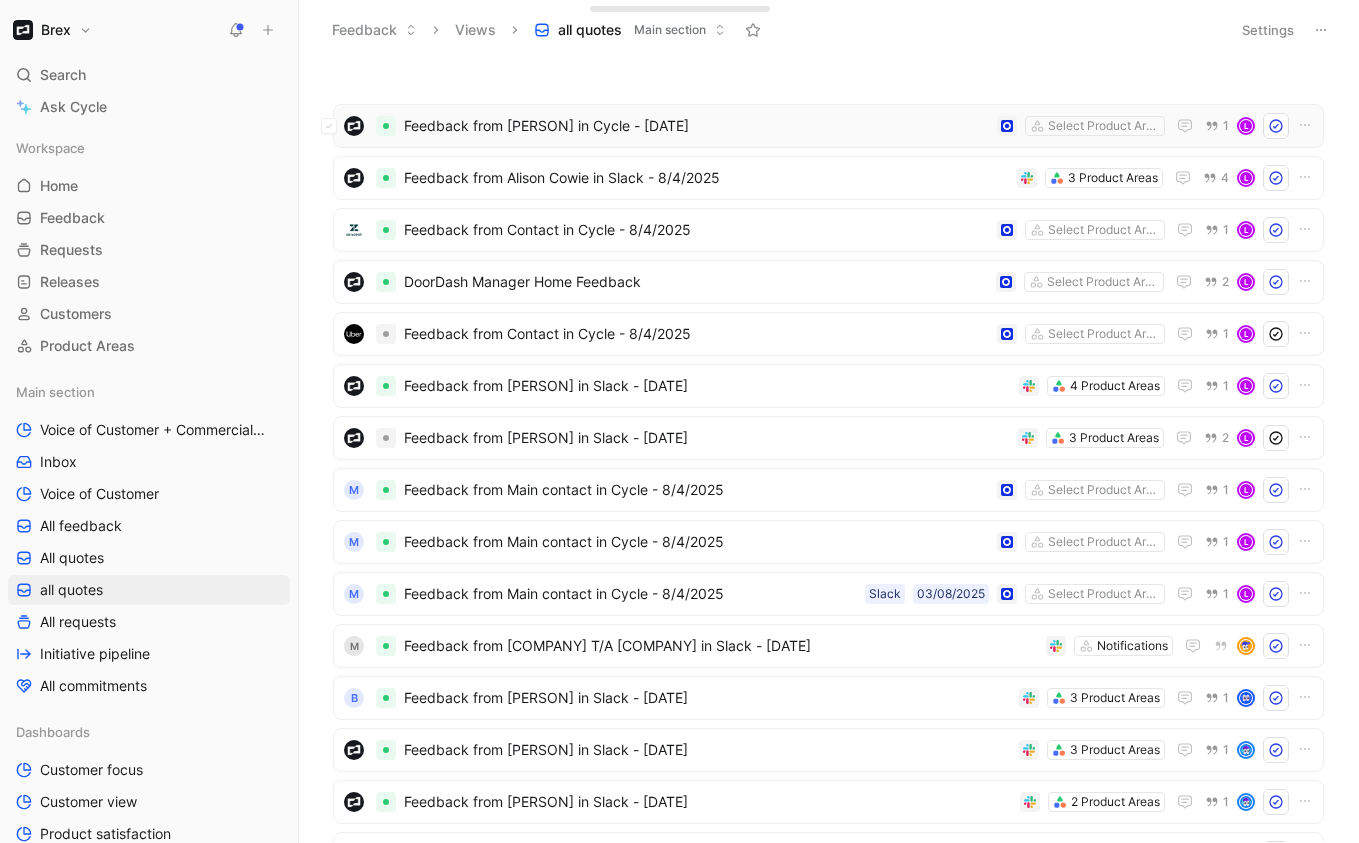 click on "Feedback from [PERSON] in Cycle - [DATE] Select Product Areas 1 L" at bounding box center [828, 126] 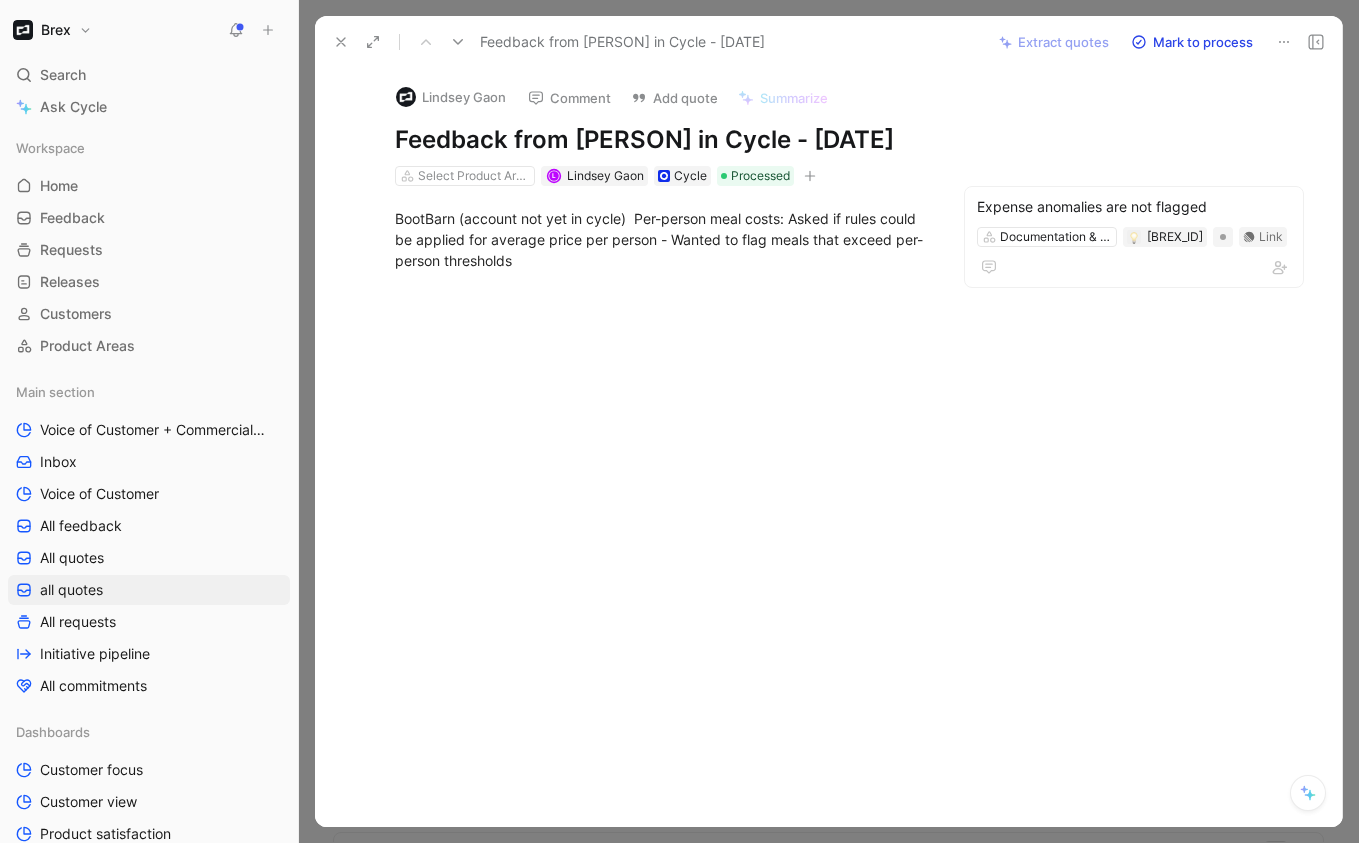 click on "Brex" at bounding box center [52, 30] 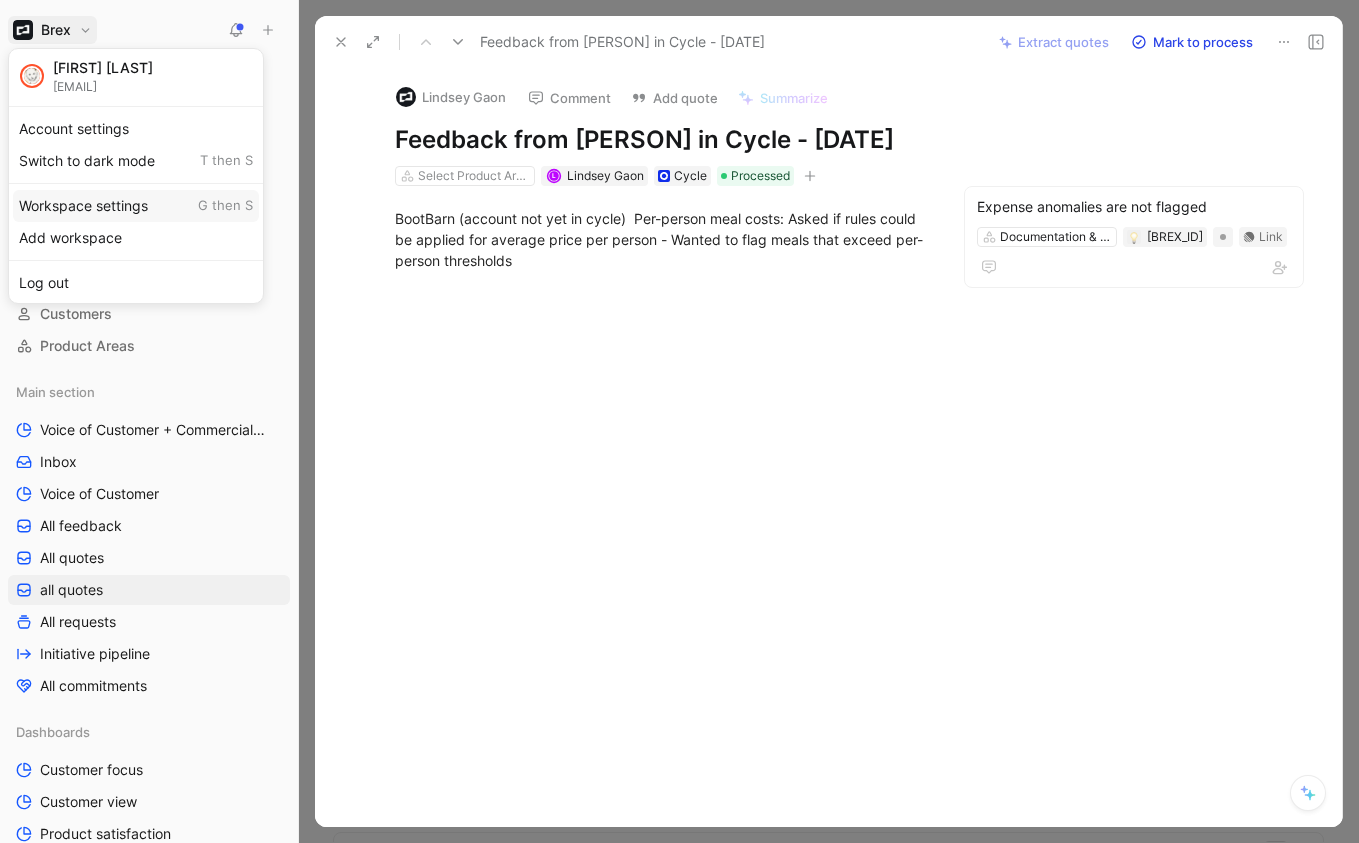 click on "Workspace settings G then S" at bounding box center [136, 206] 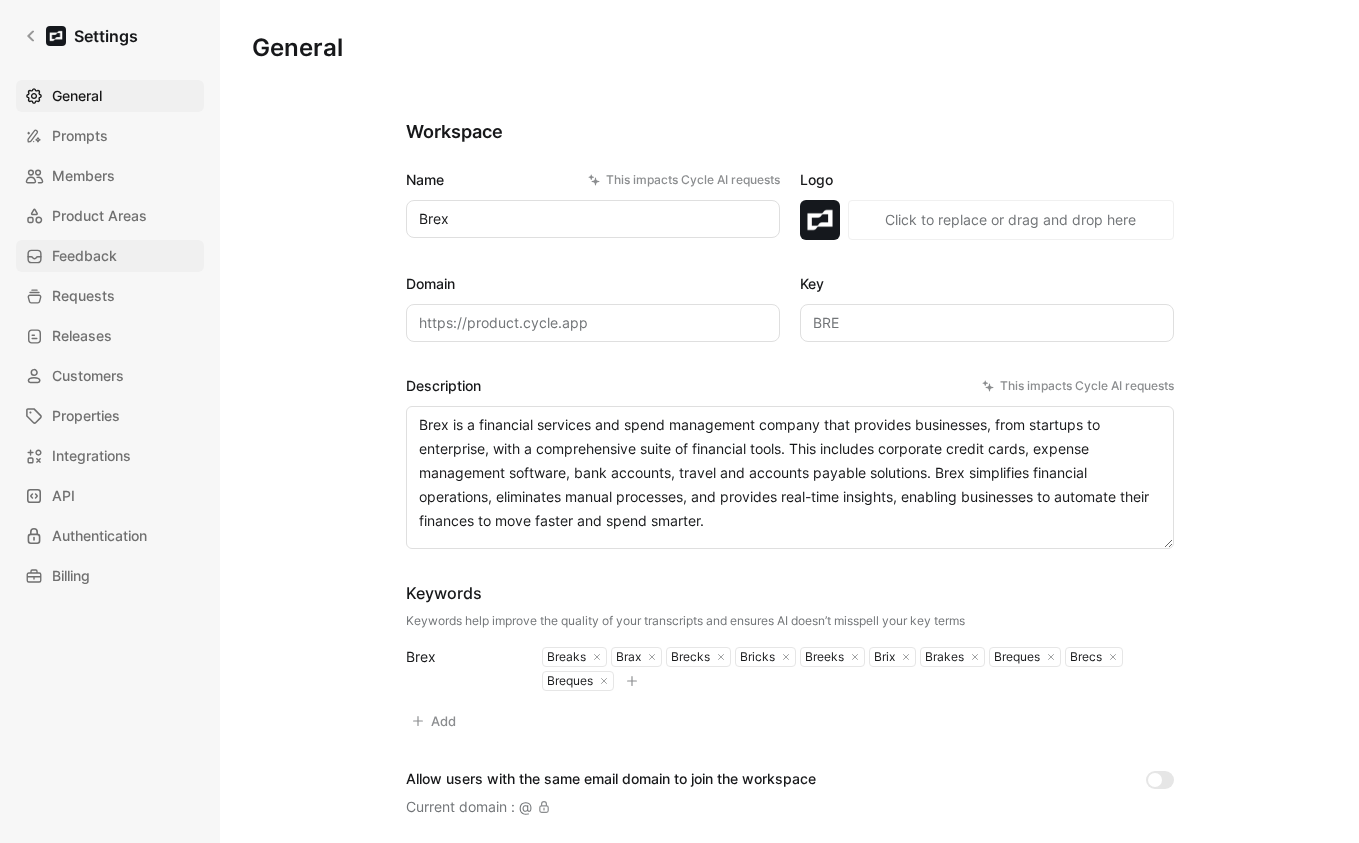 click on "Feedback" at bounding box center (84, 256) 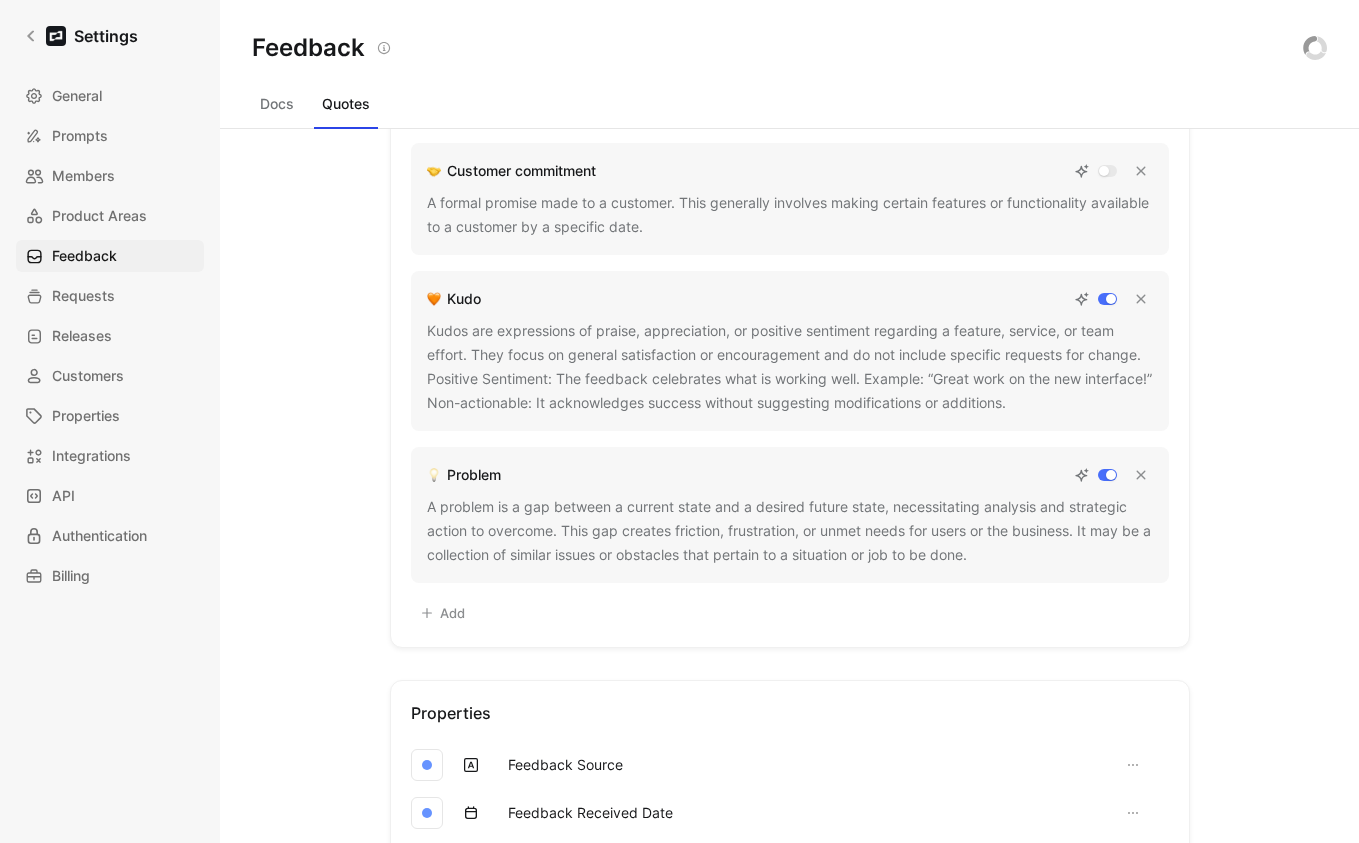 scroll, scrollTop: 0, scrollLeft: 0, axis: both 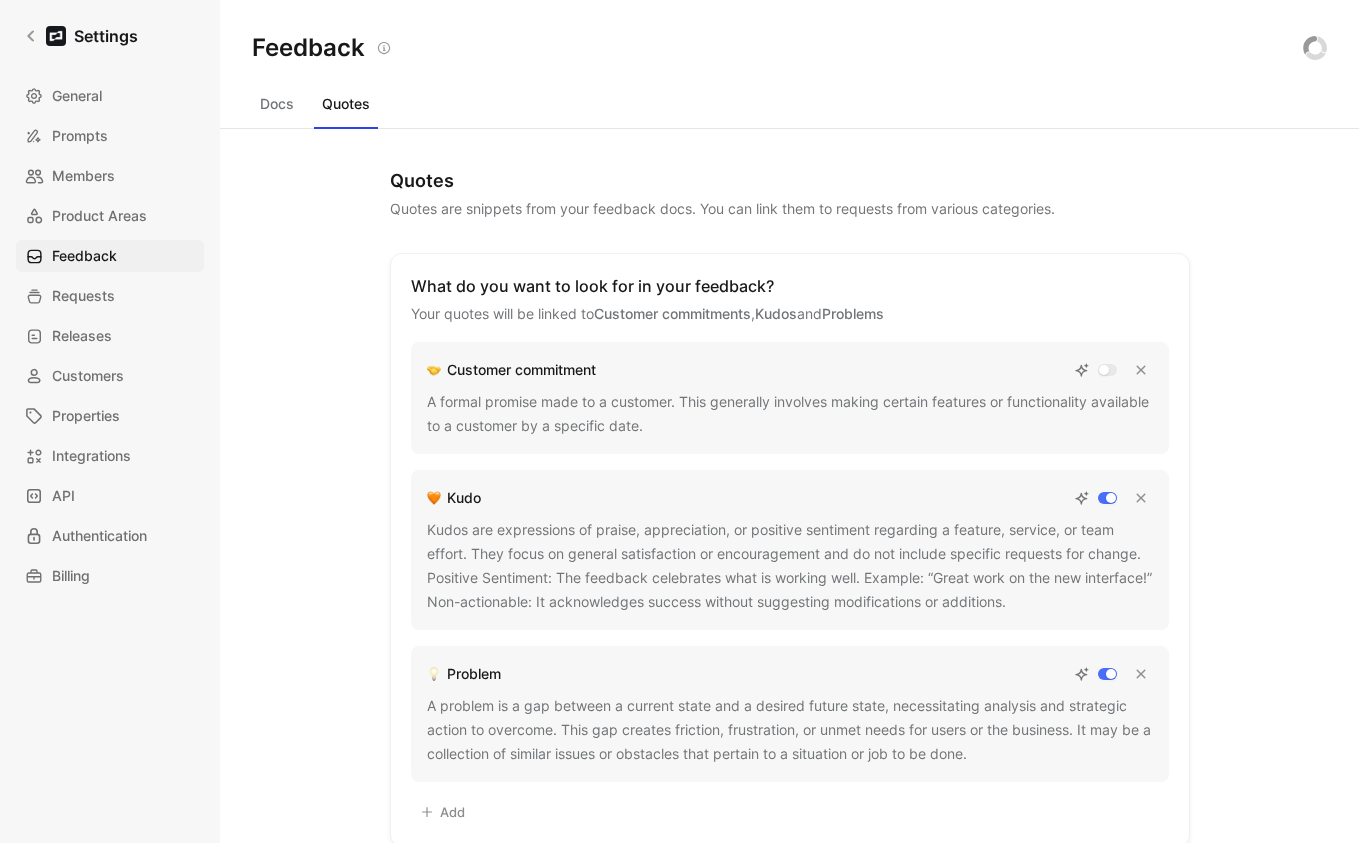 click on "Docs" at bounding box center [277, 104] 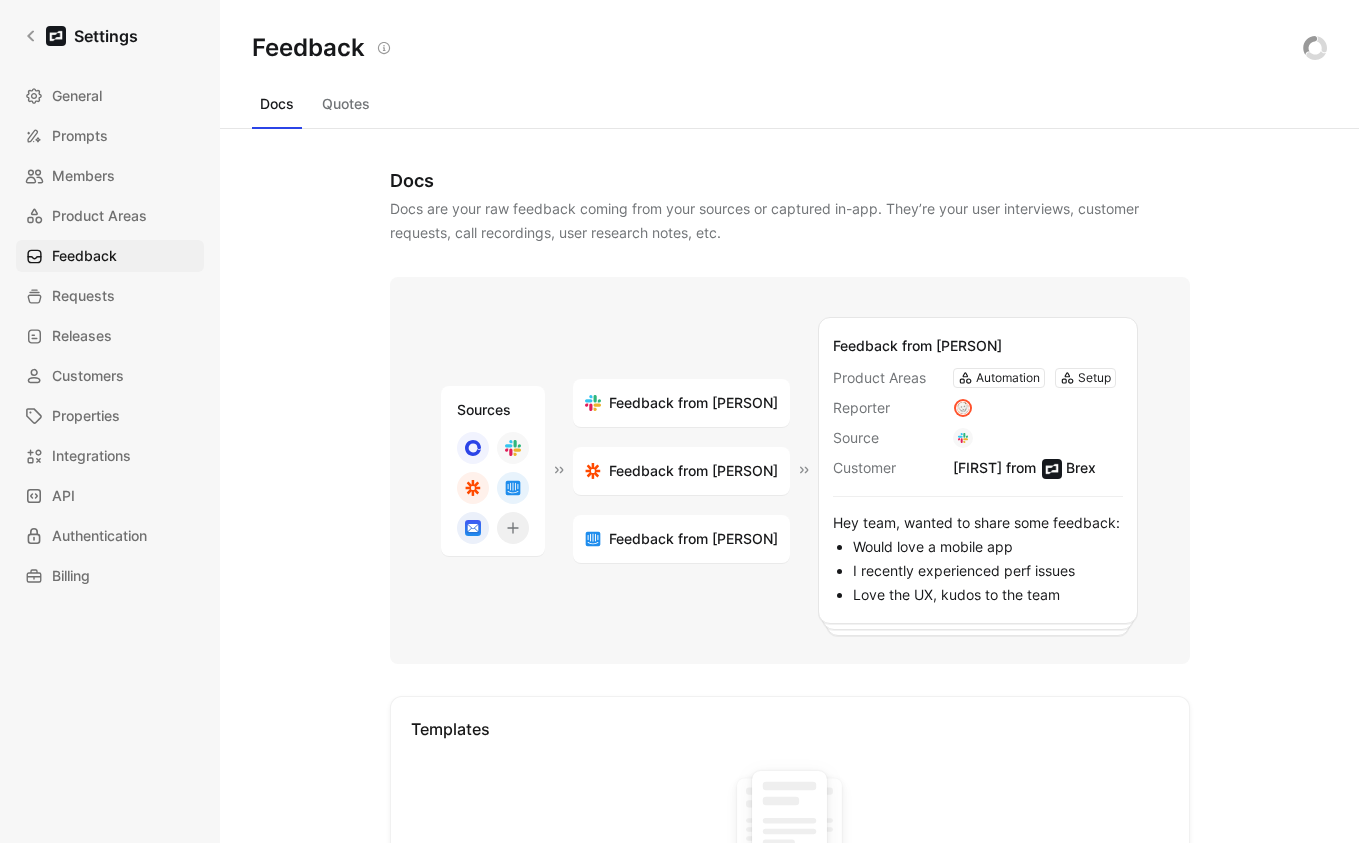 click on "Quotes" at bounding box center [346, 104] 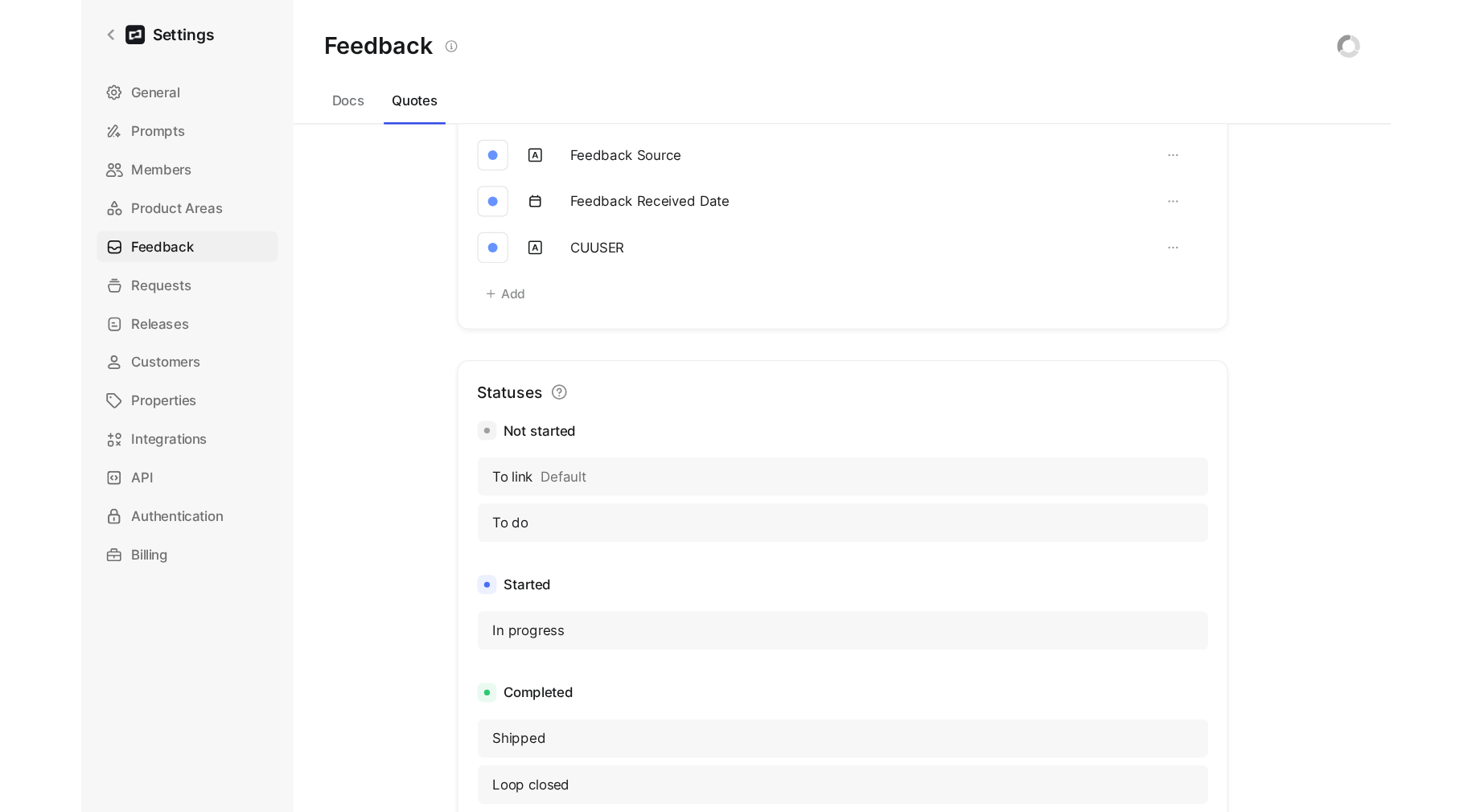 scroll, scrollTop: 611, scrollLeft: 0, axis: vertical 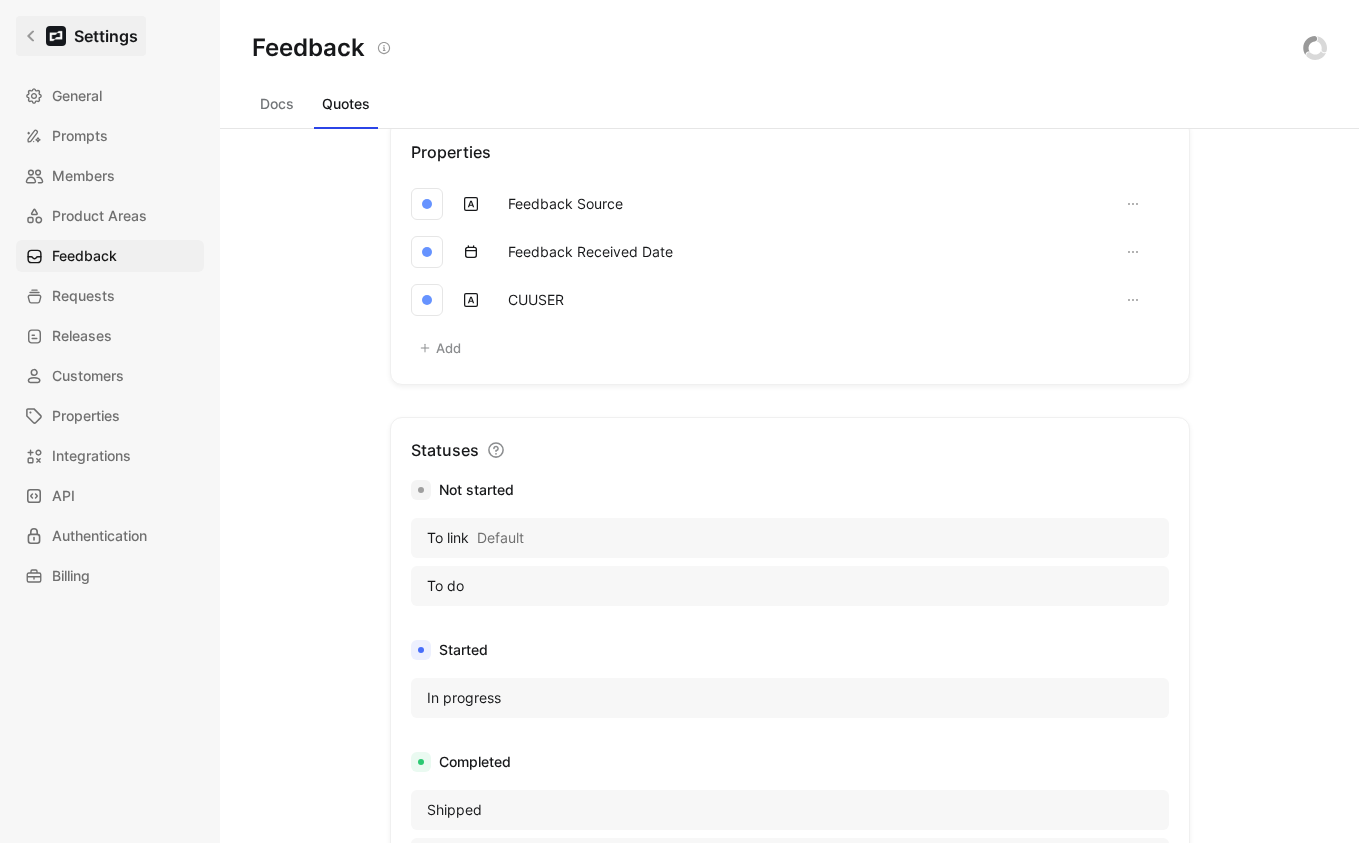 click 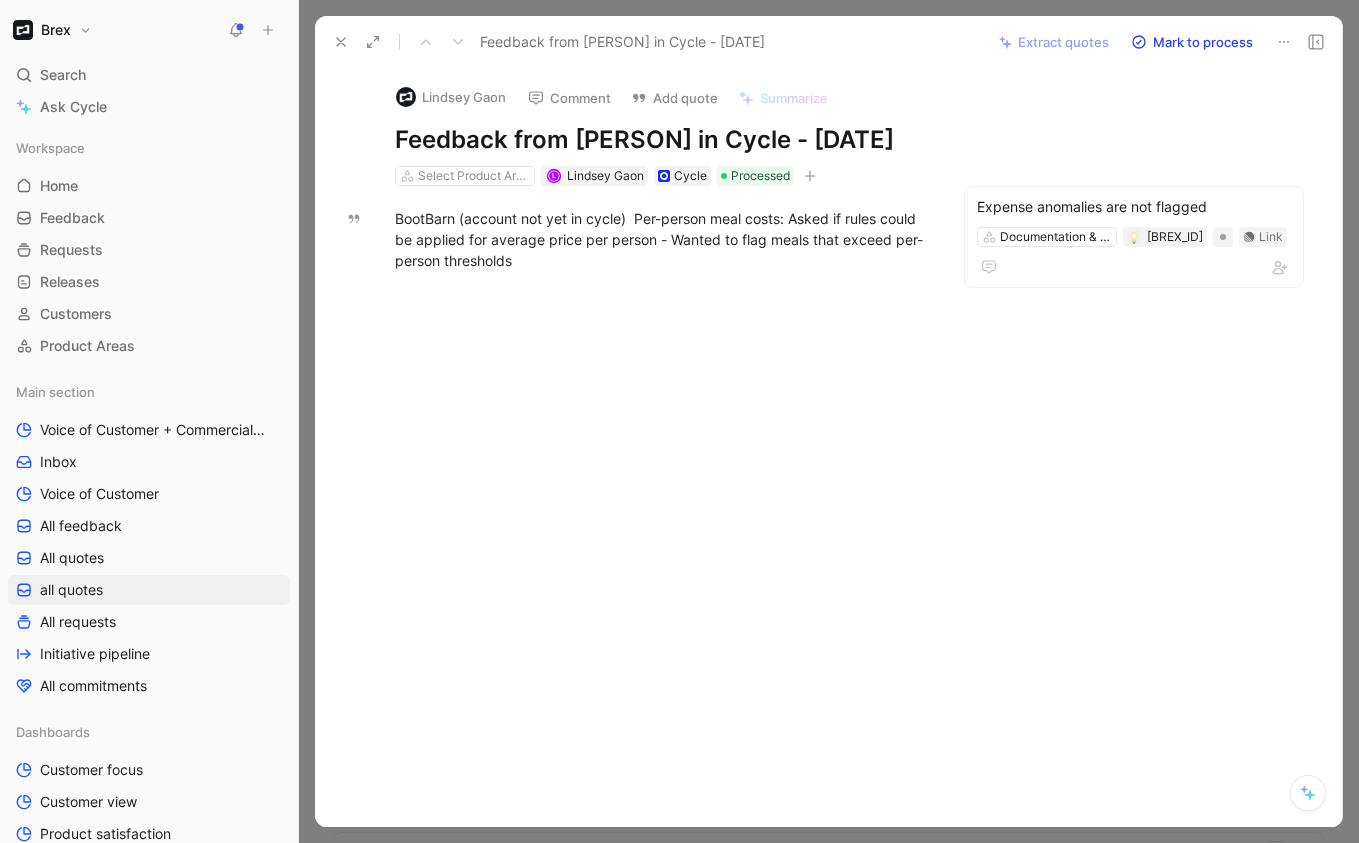 click at bounding box center (660, 419) 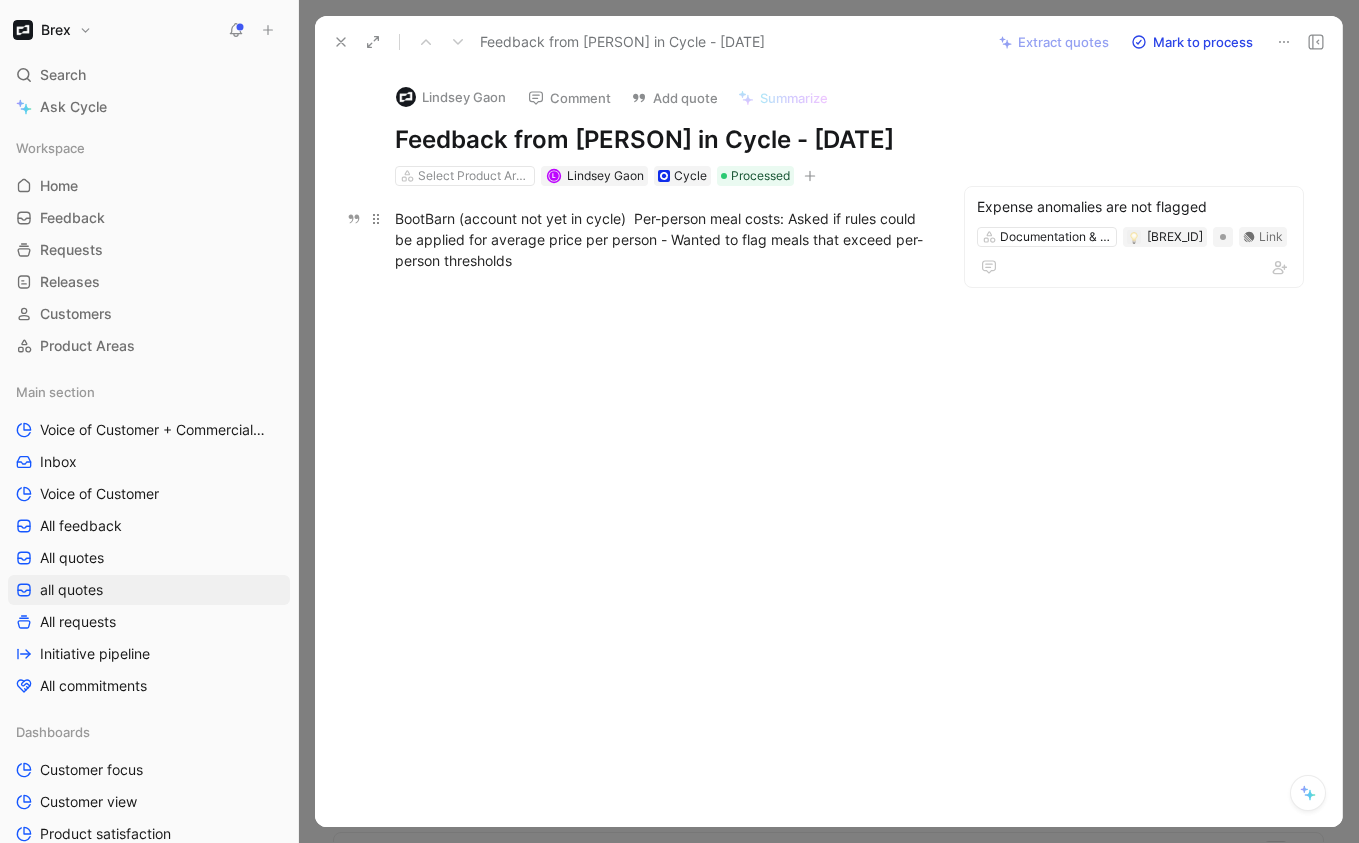 click on "BootBarn (account not yet in cycle)  Per-person meal costs: Asked if rules could be applied for average price per person - Wanted to flag meals that exceed per-person thresholds" at bounding box center [660, 239] 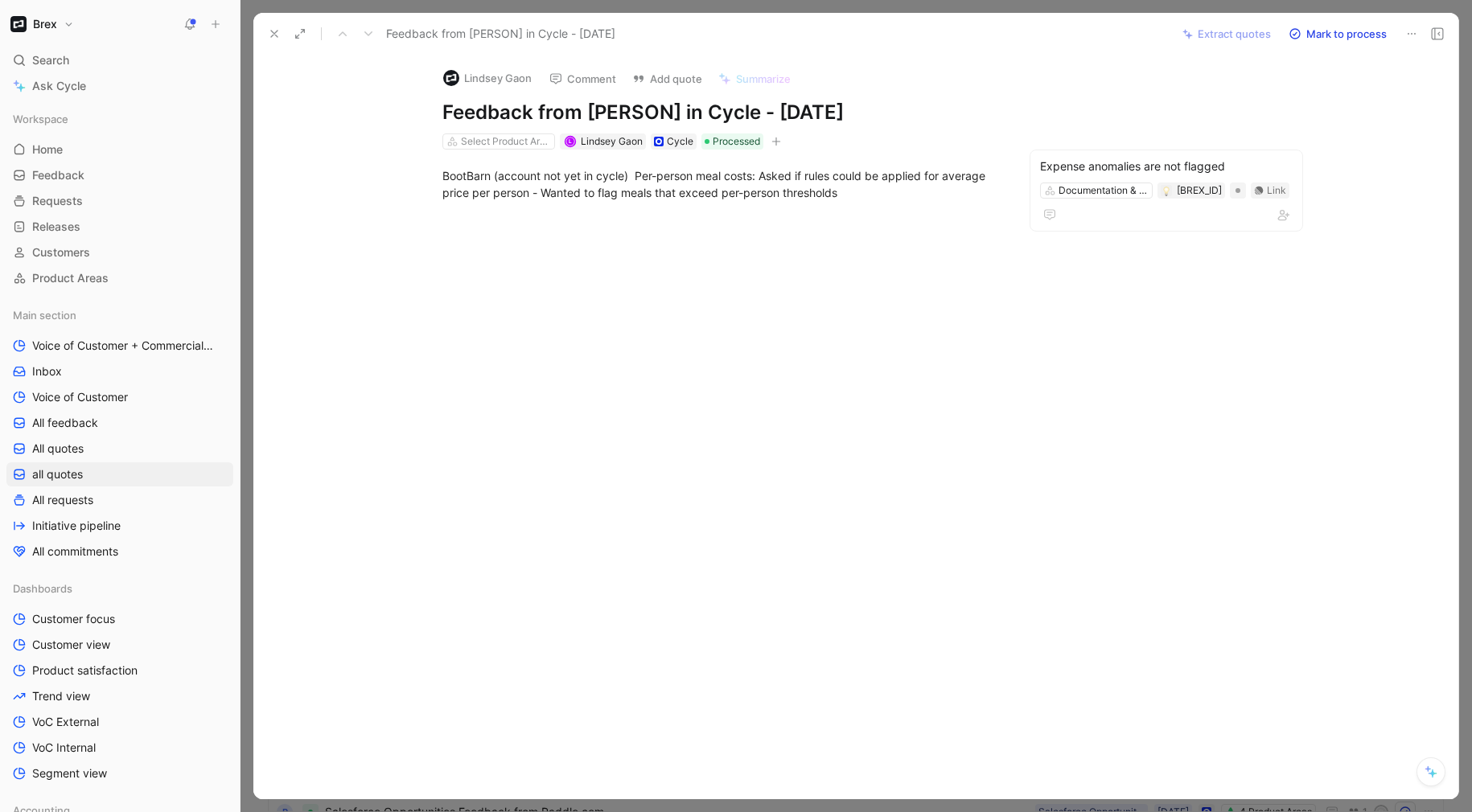 click at bounding box center (721, 340) 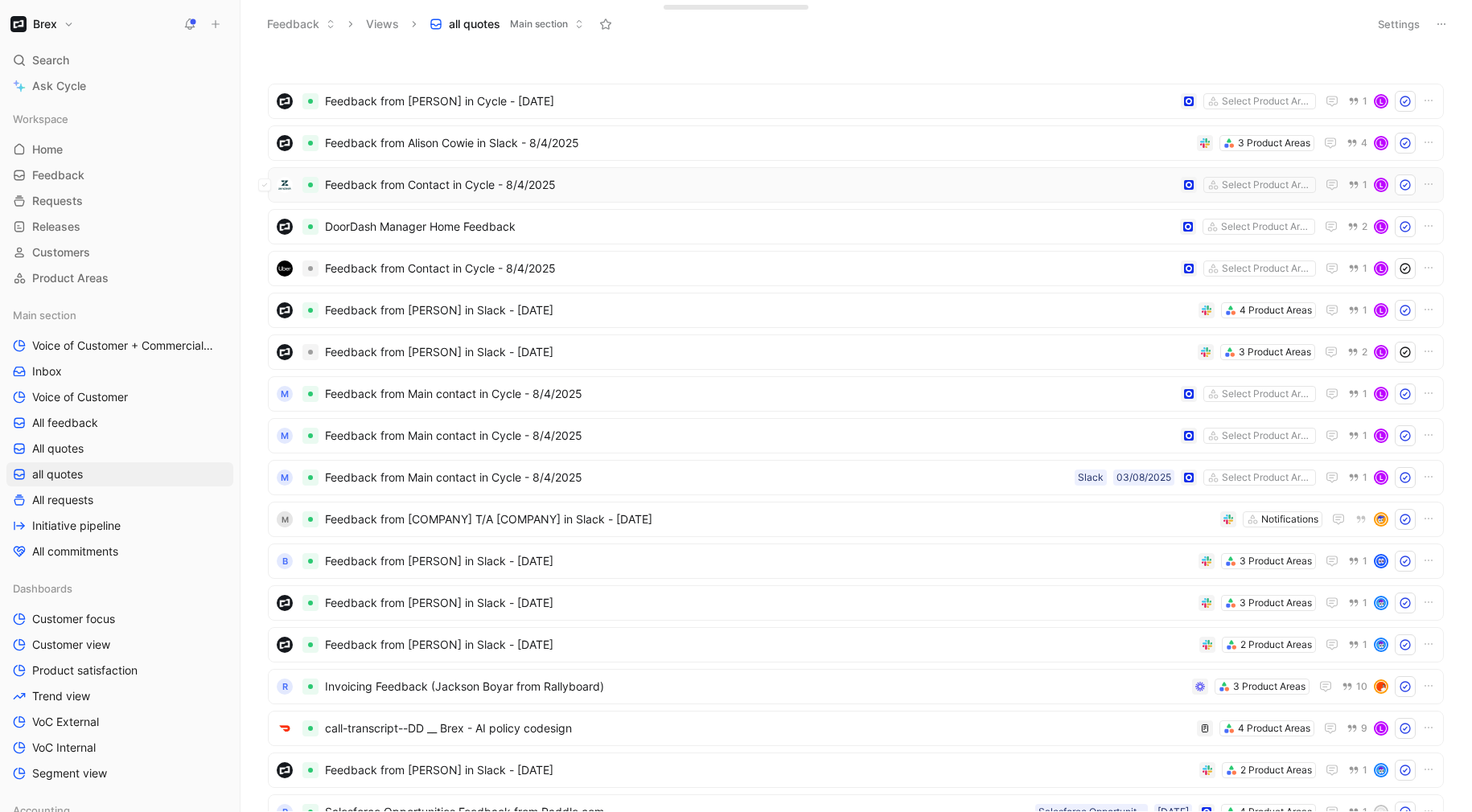click on "Feedback from Contact in Cycle - 8/4/2025" at bounding box center [750, 185] 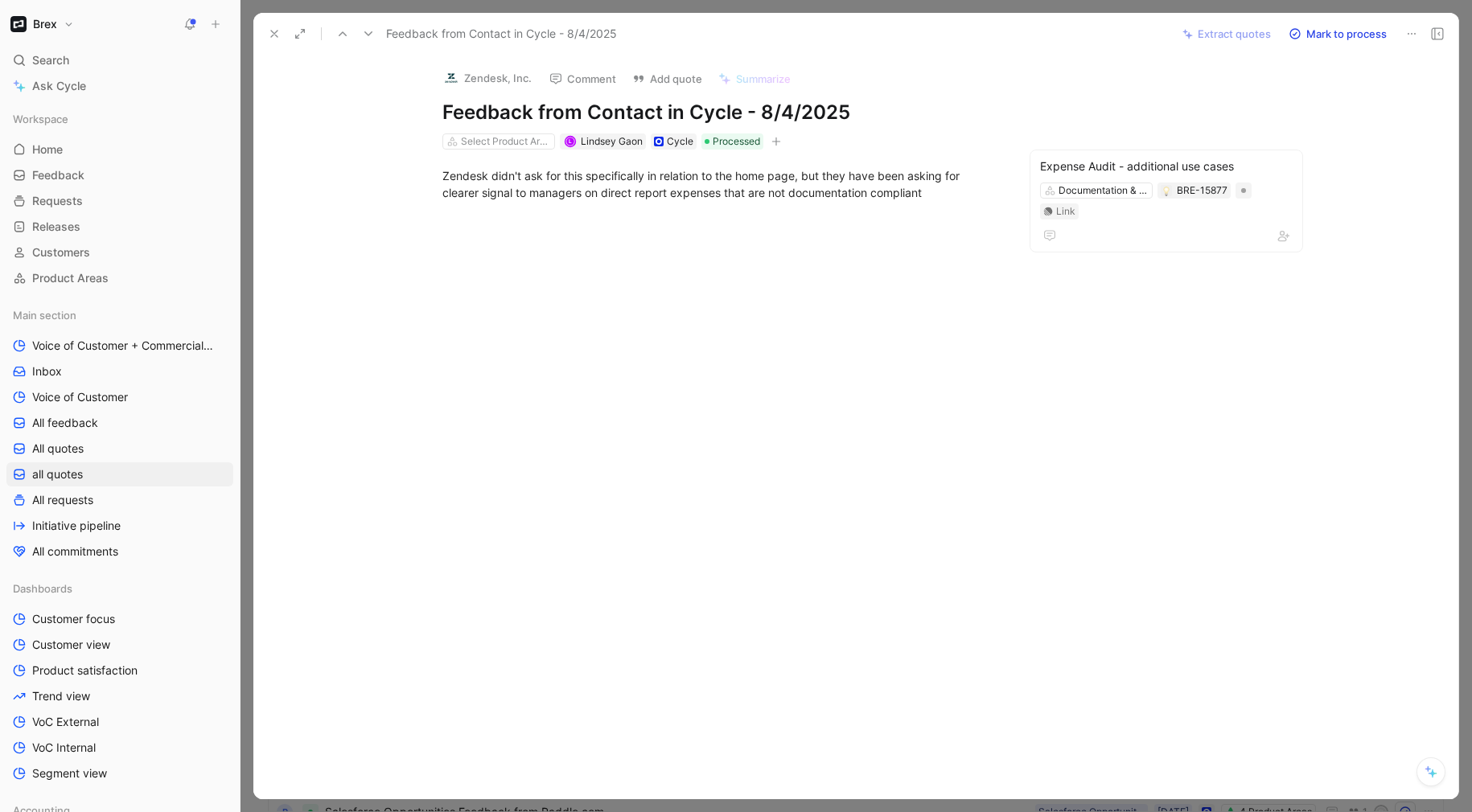 click 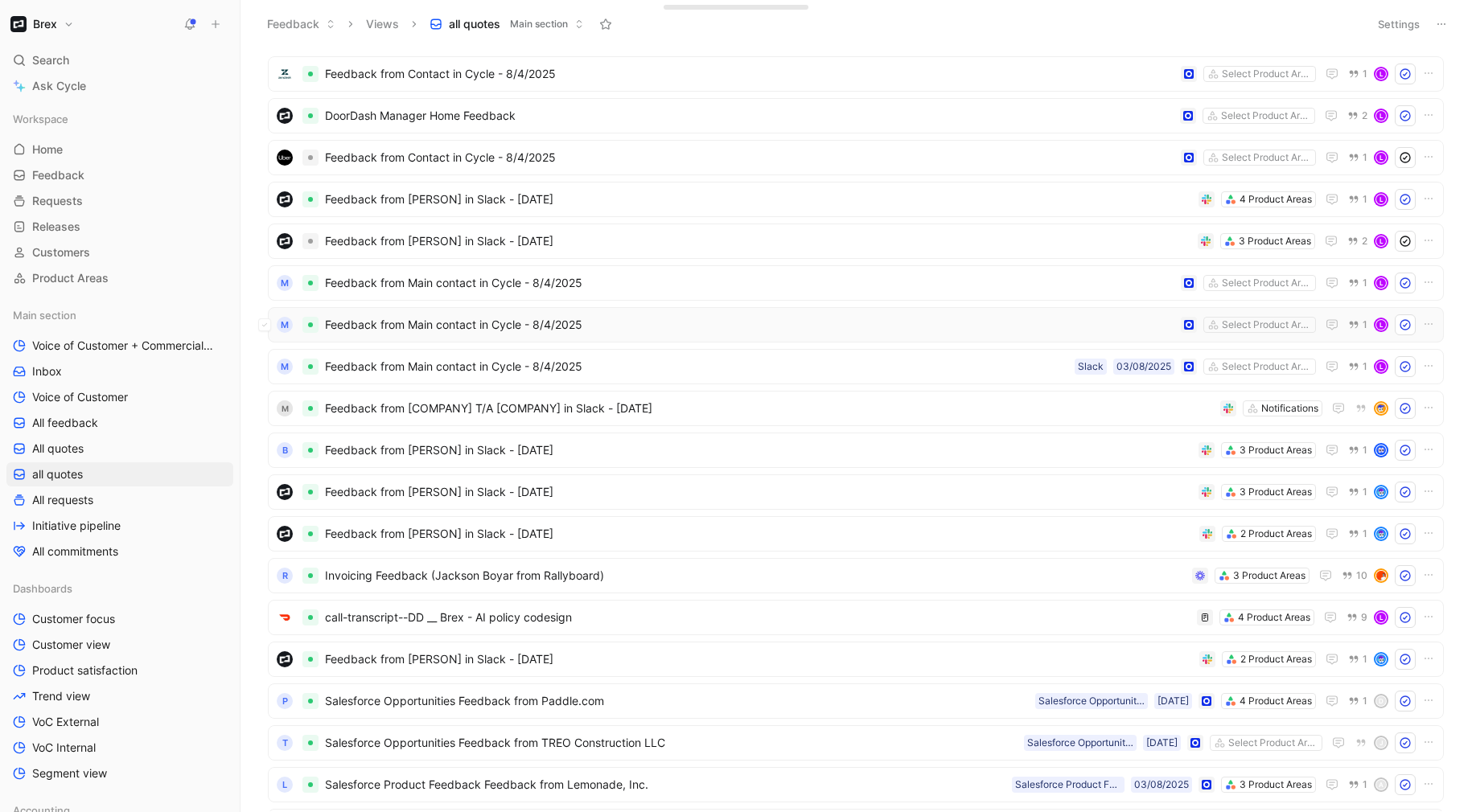 scroll, scrollTop: 293, scrollLeft: 0, axis: vertical 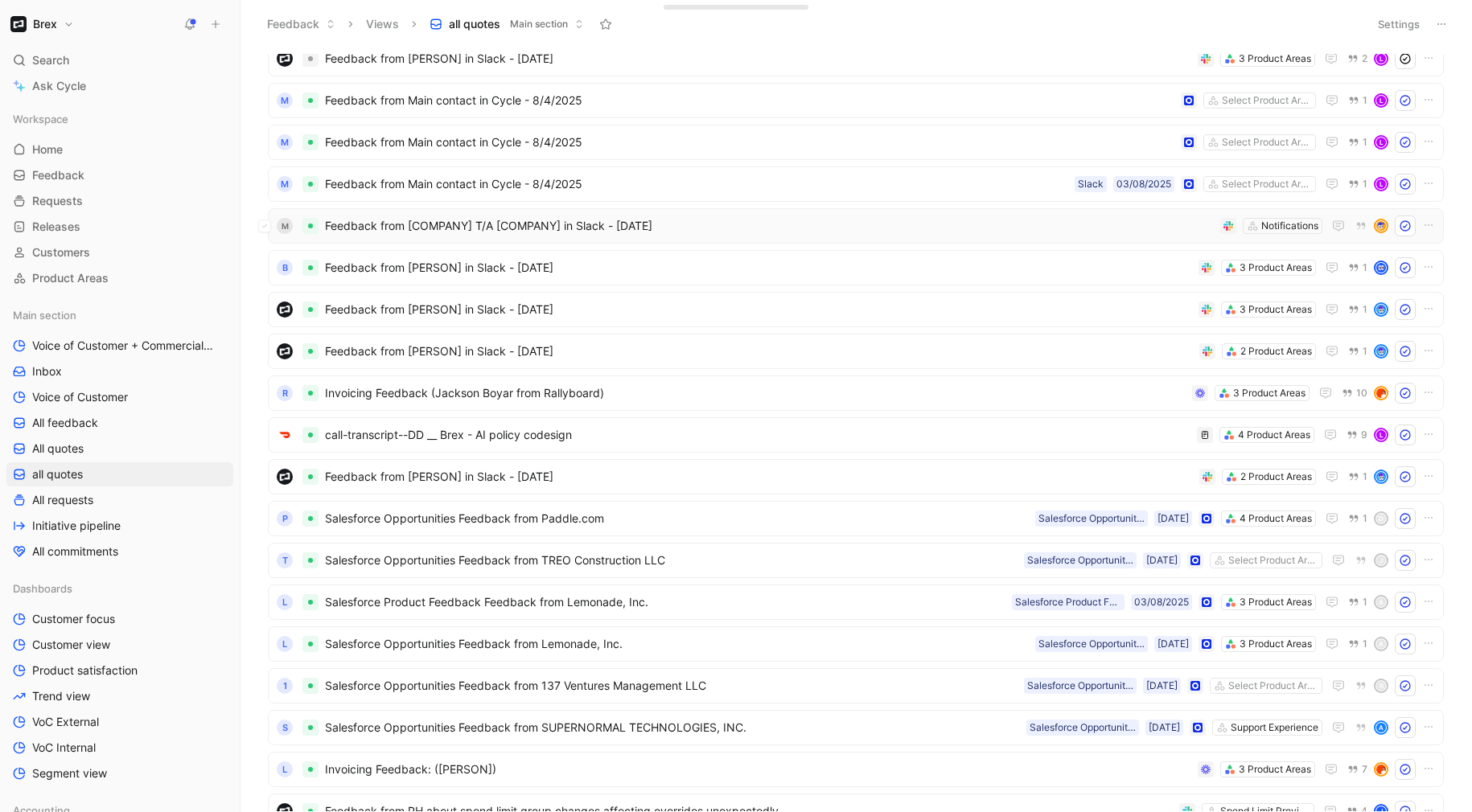 click on "Feedback from [COMPANY] T/A [COMPANY] in Slack - [DATE]" at bounding box center (769, 226) 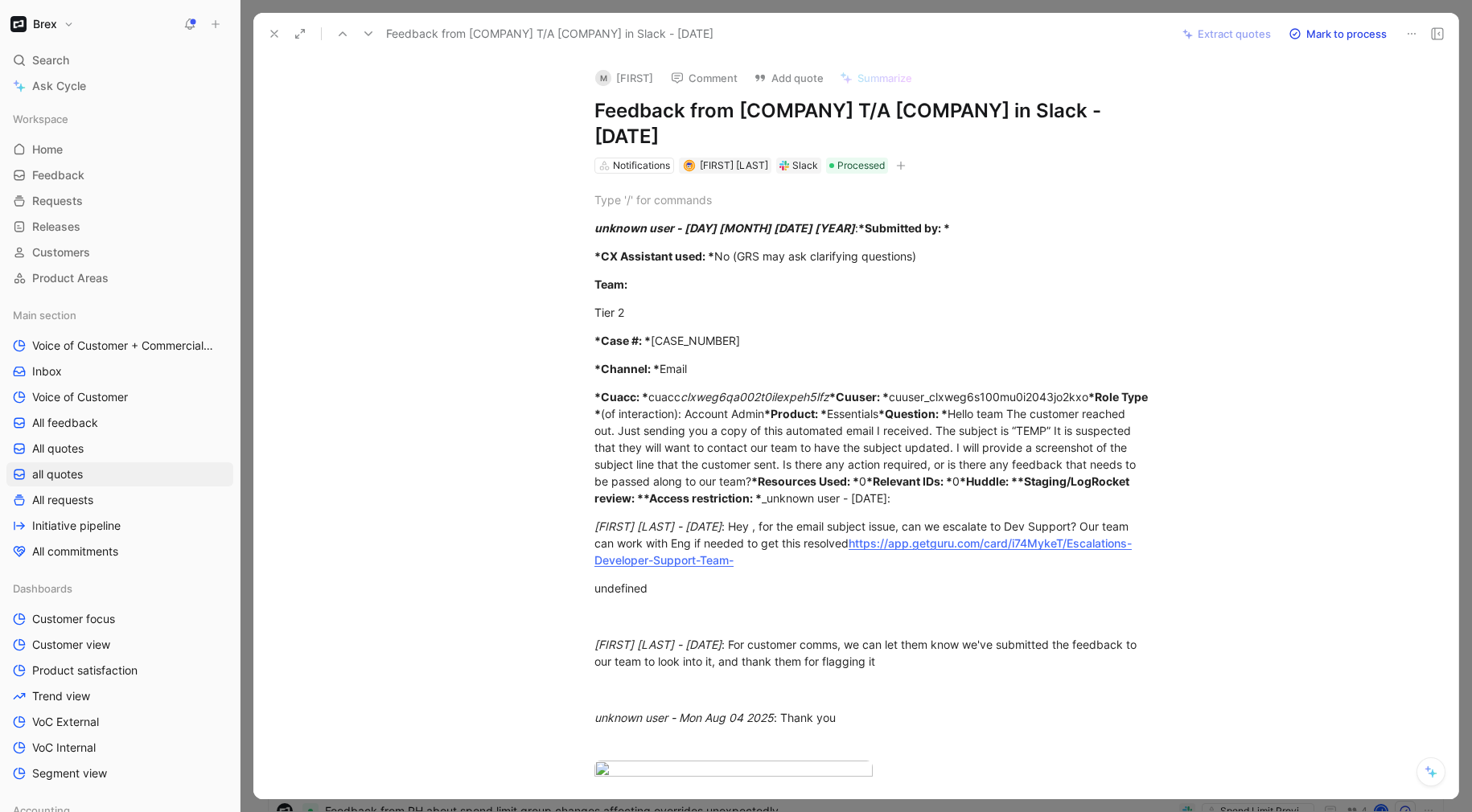 scroll, scrollTop: 284, scrollLeft: 0, axis: vertical 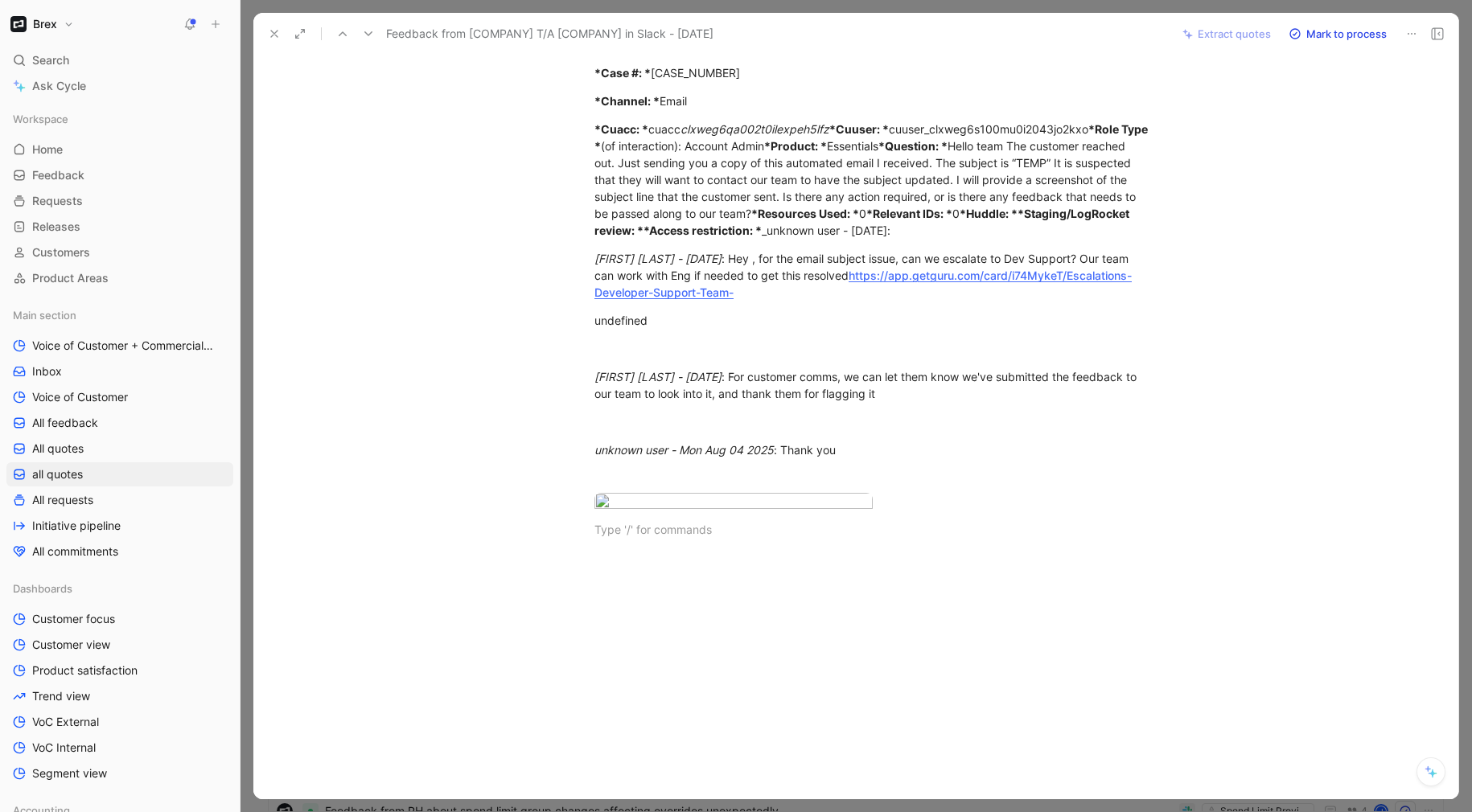 click at bounding box center [873, 529] 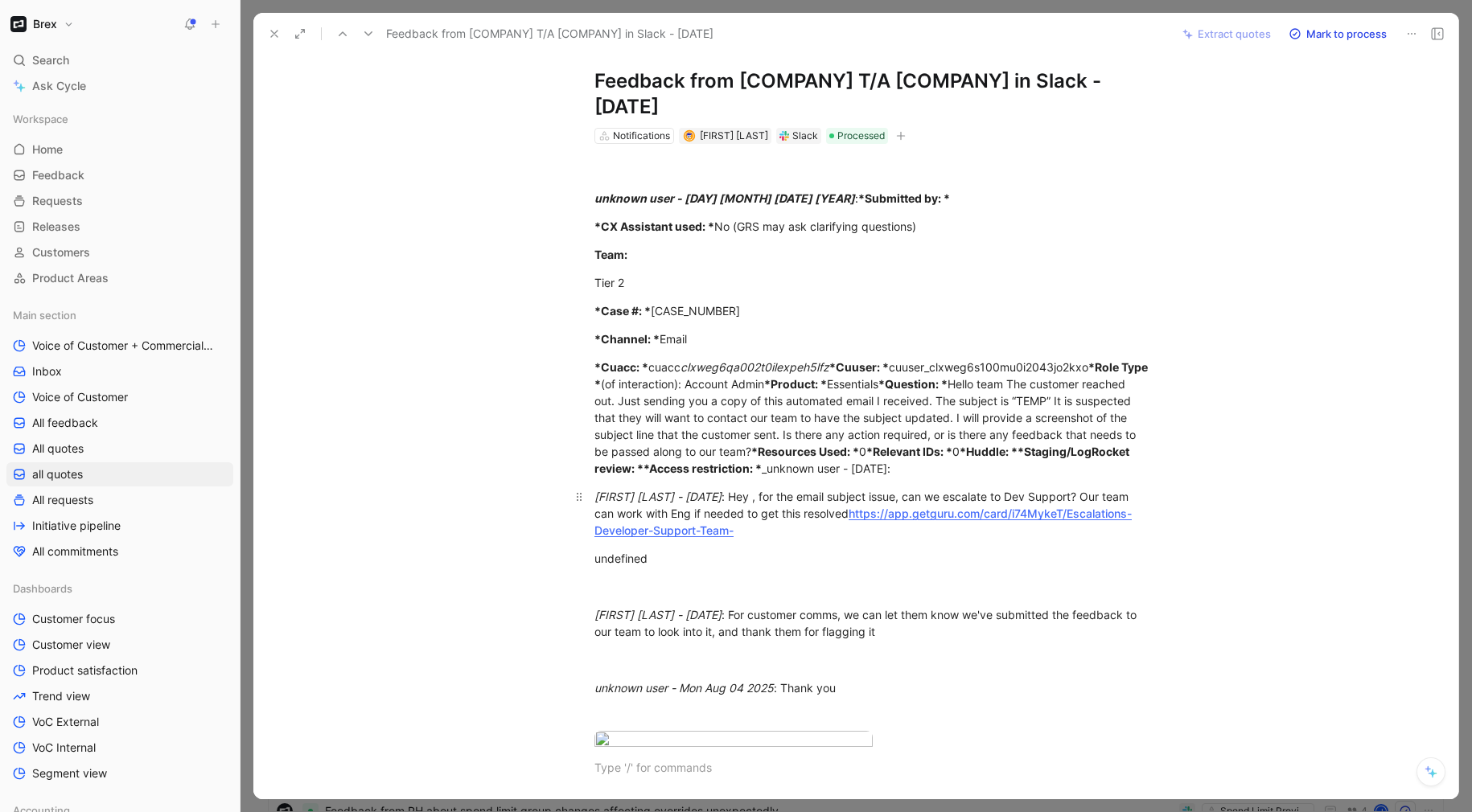 scroll, scrollTop: 0, scrollLeft: 0, axis: both 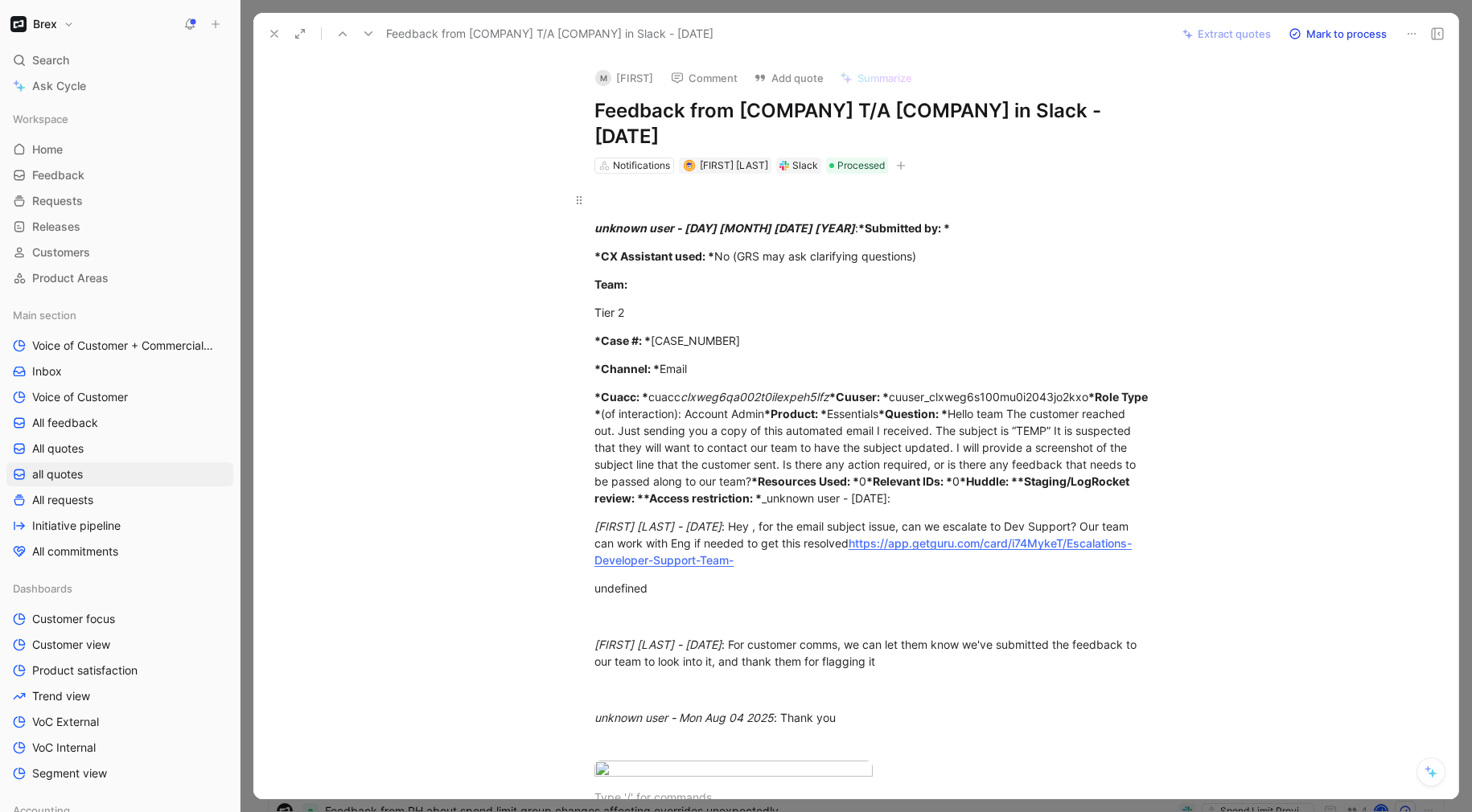 click at bounding box center (873, 199) 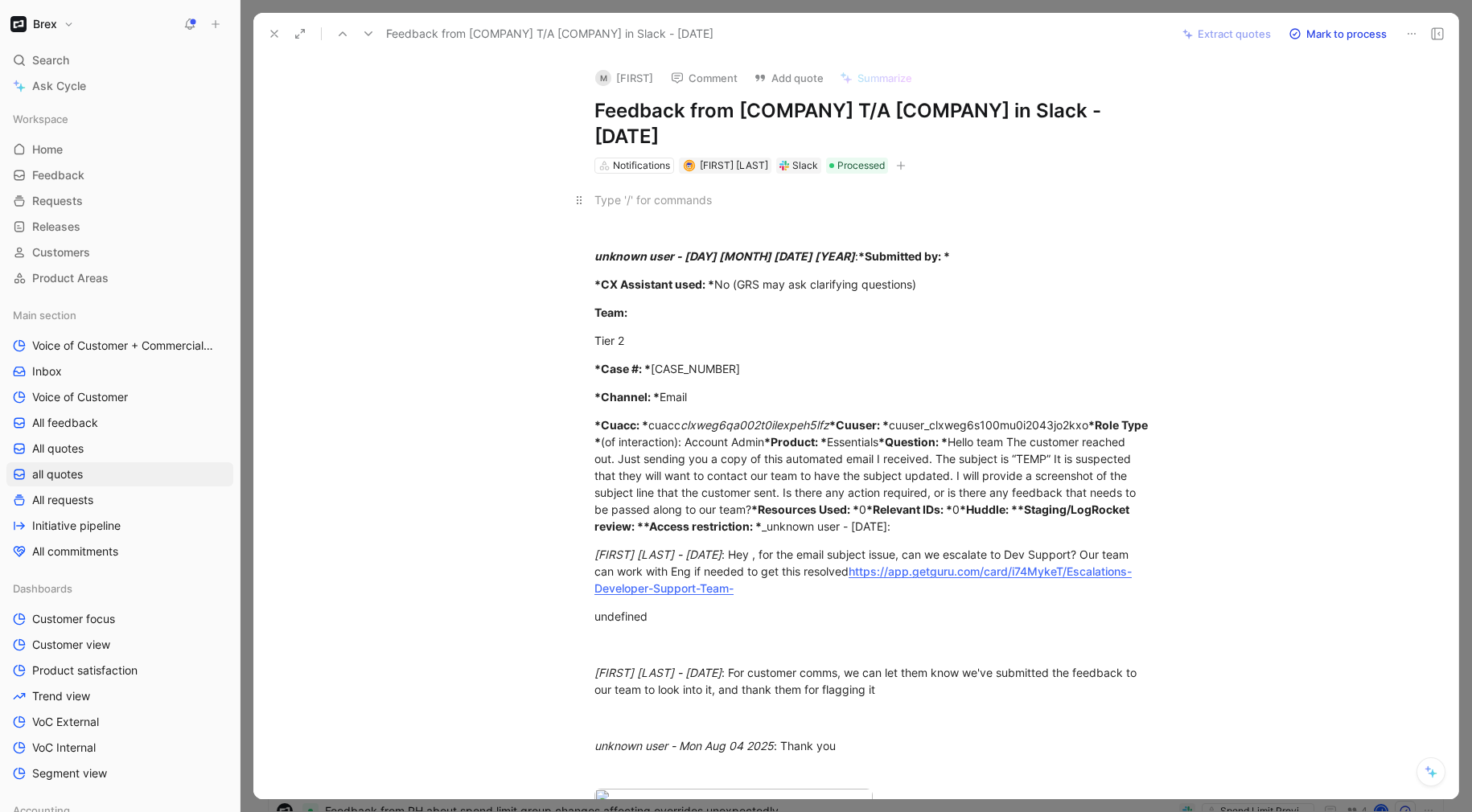 type 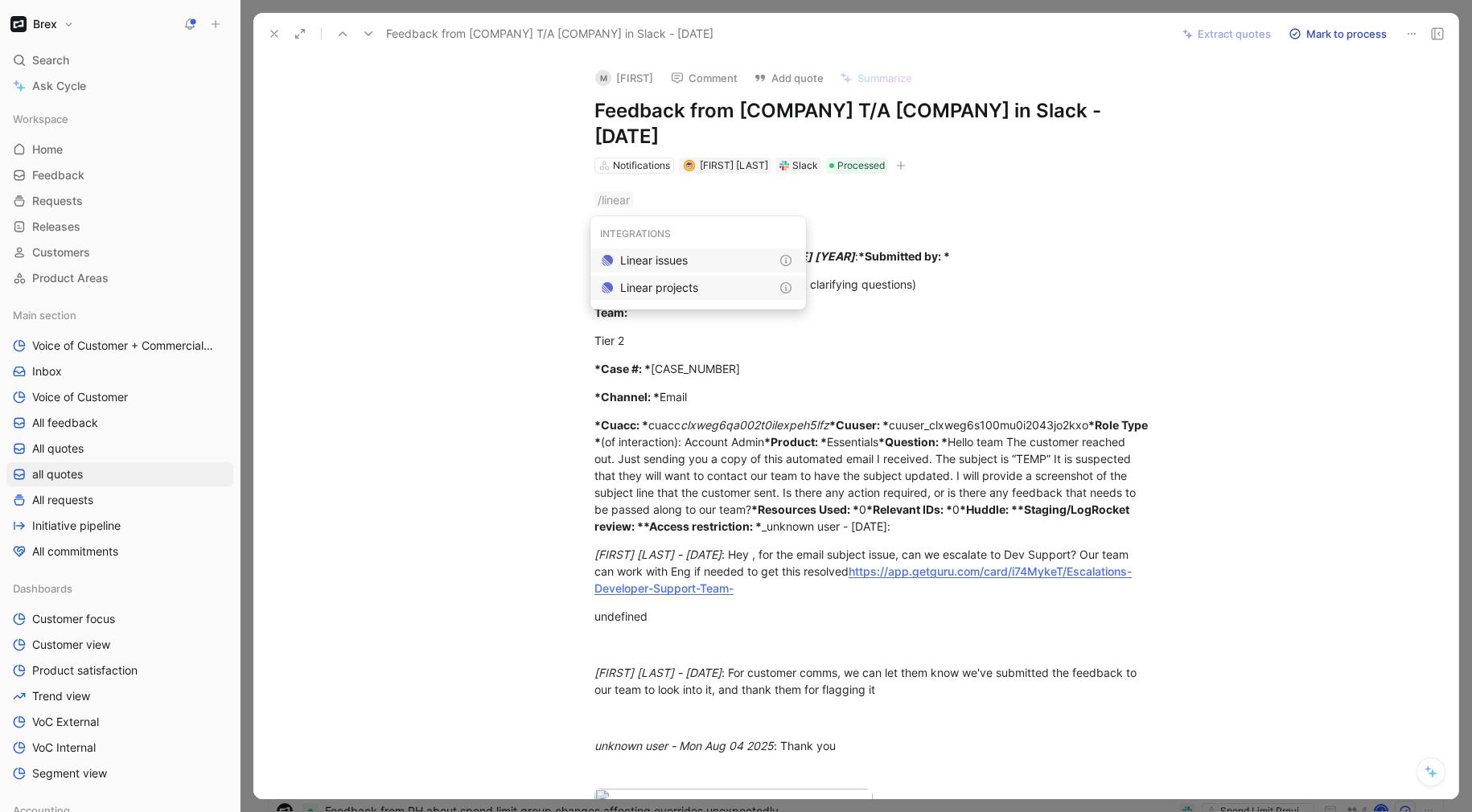 click on "Linear projects" at bounding box center (695, 288) 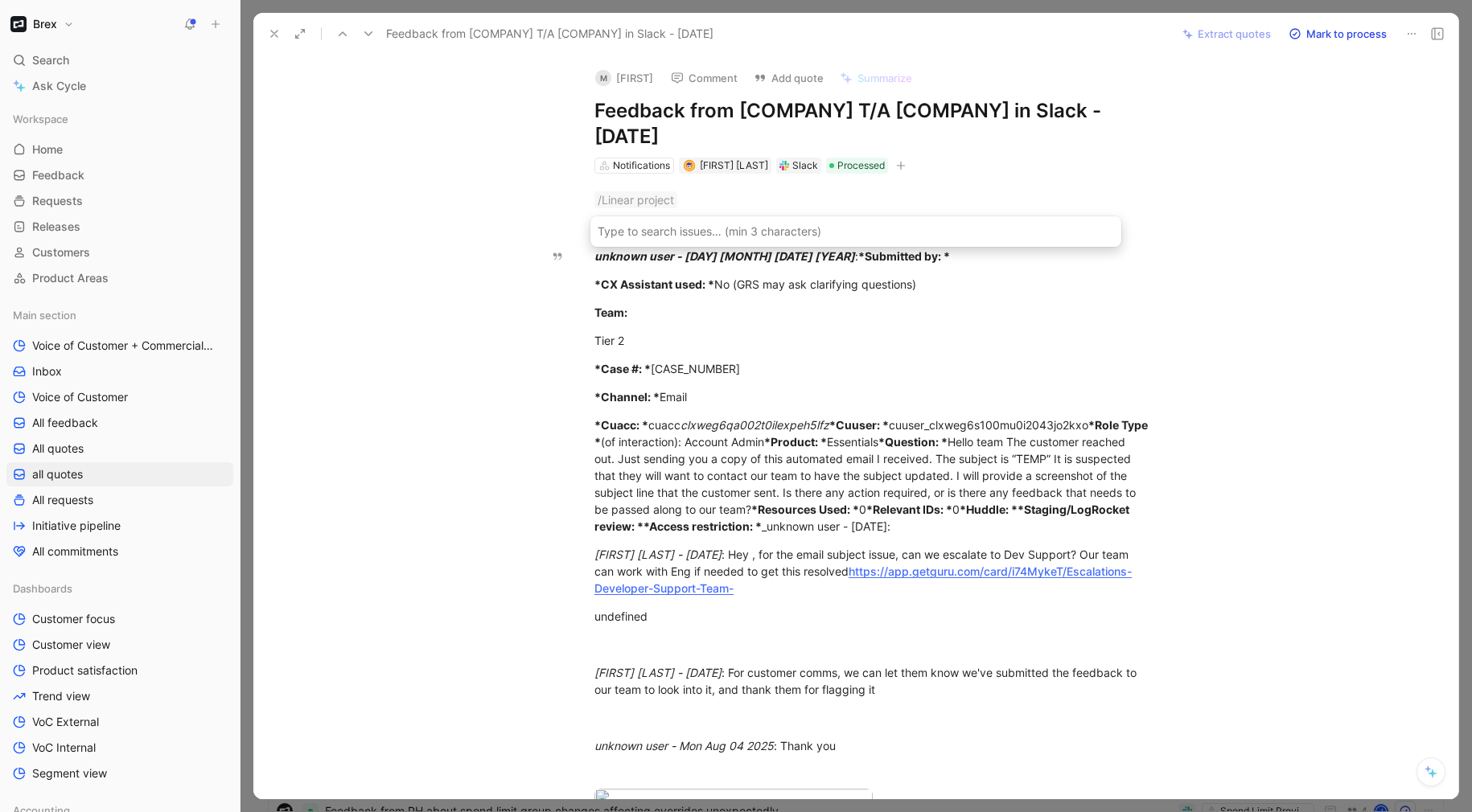 click on "Type to search issues… (min 3 characters)" at bounding box center [856, 232] 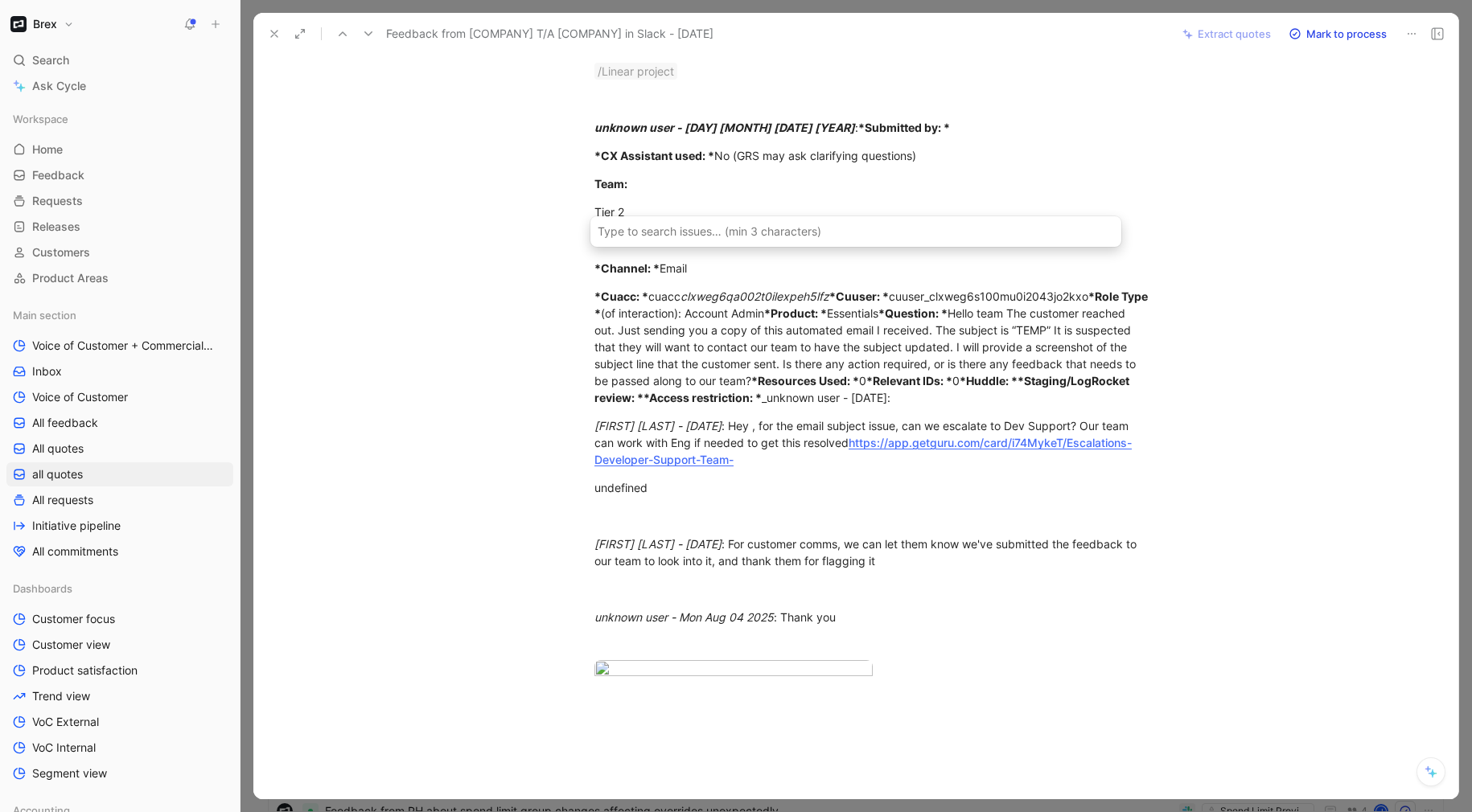 scroll, scrollTop: 0, scrollLeft: 0, axis: both 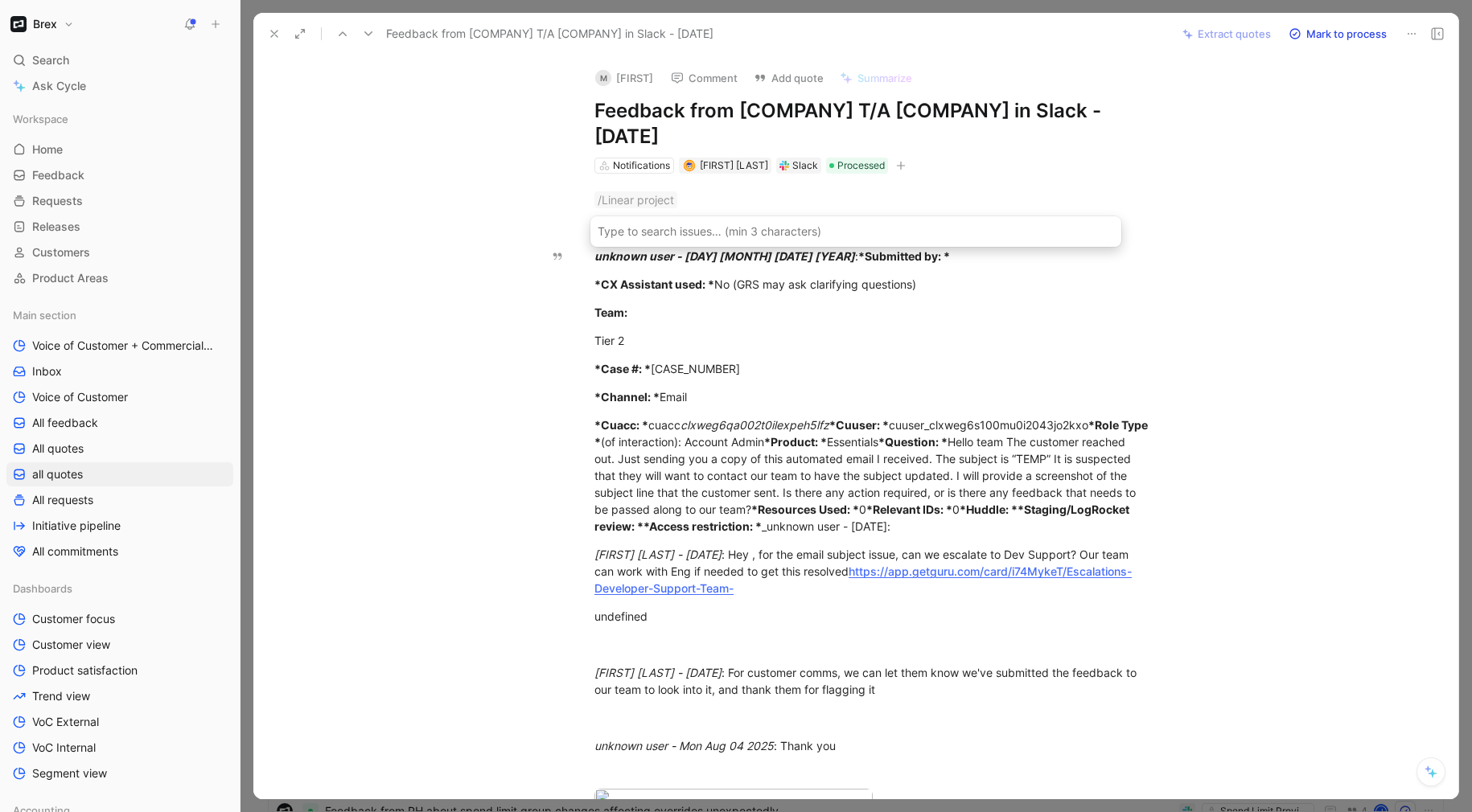 click on "Type to search issues… (min 3 characters)" at bounding box center (856, 232) 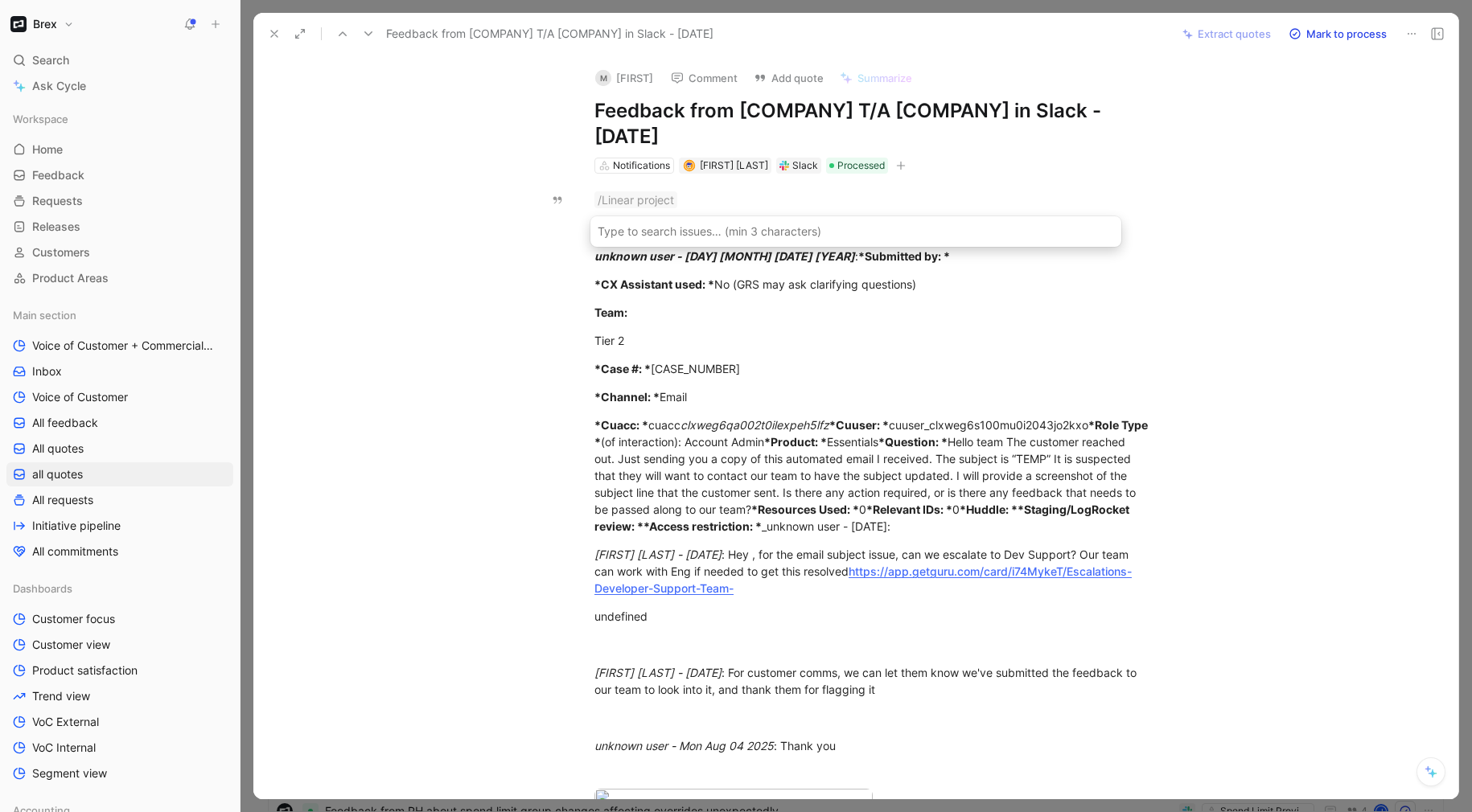 click on "Type to search issues… (min 3 characters)" at bounding box center [856, 232] 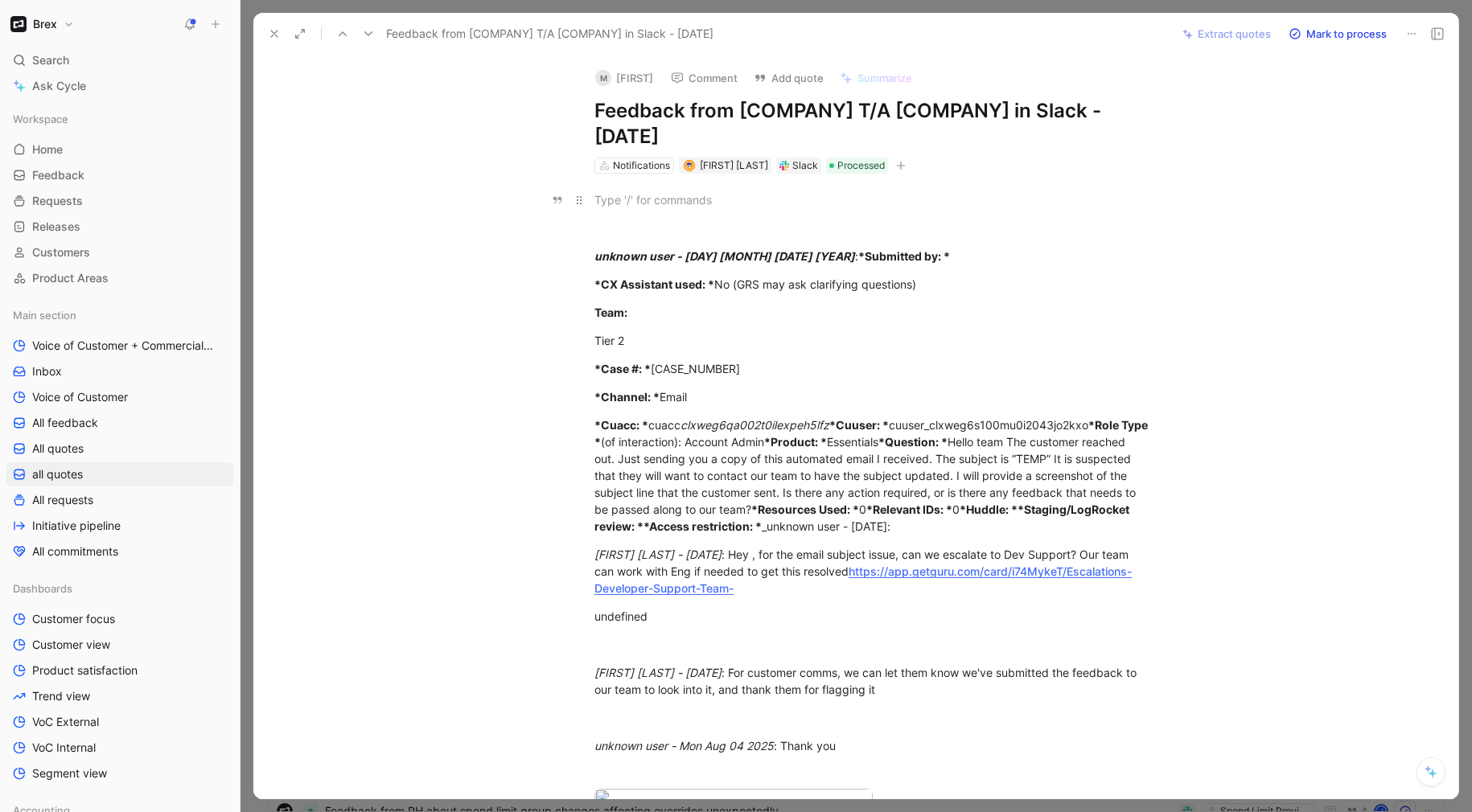 drag, startPoint x: 700, startPoint y: 198, endPoint x: 690, endPoint y: 199, distance: 10.0498756 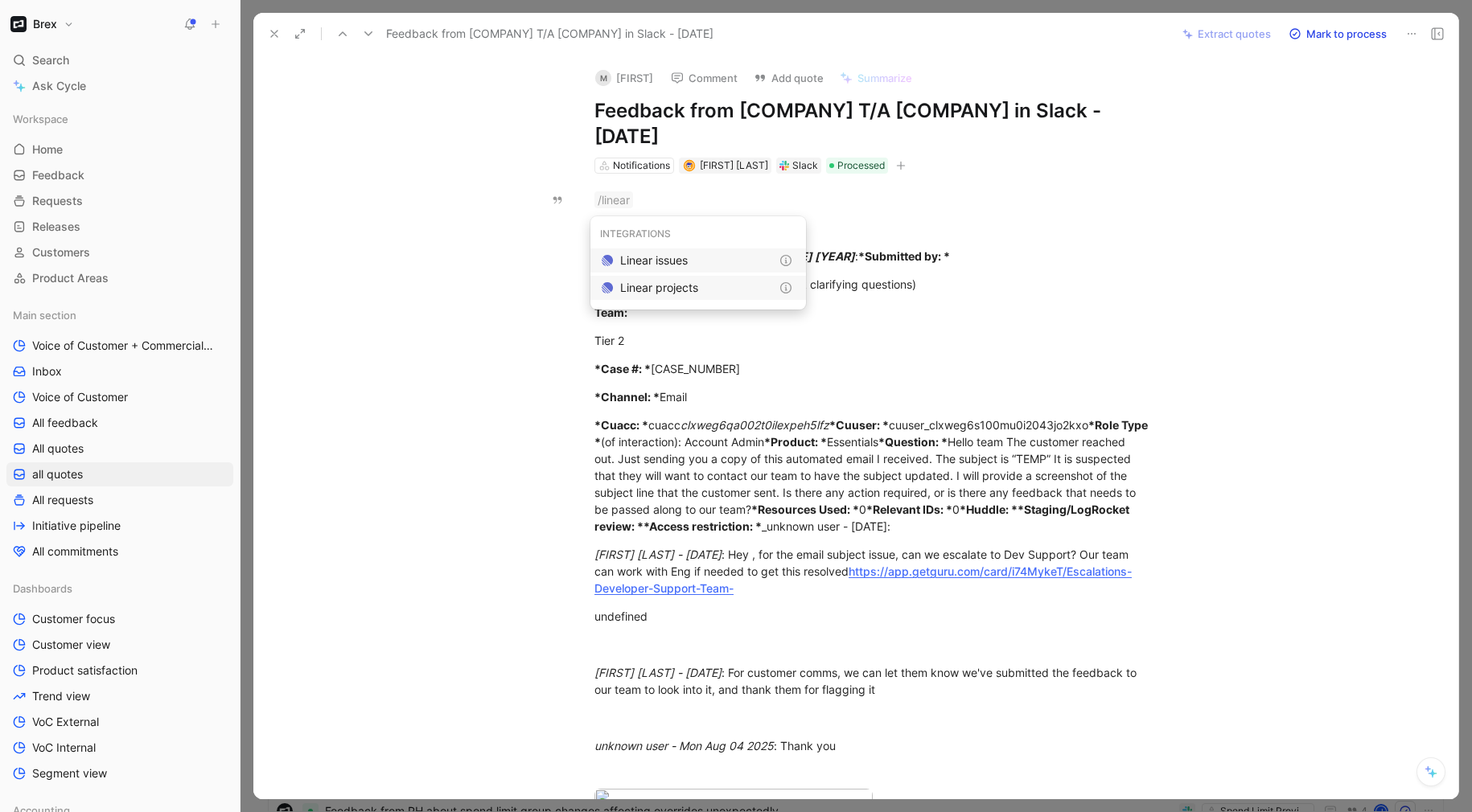 click on "Linear projects" at bounding box center (698, 288) 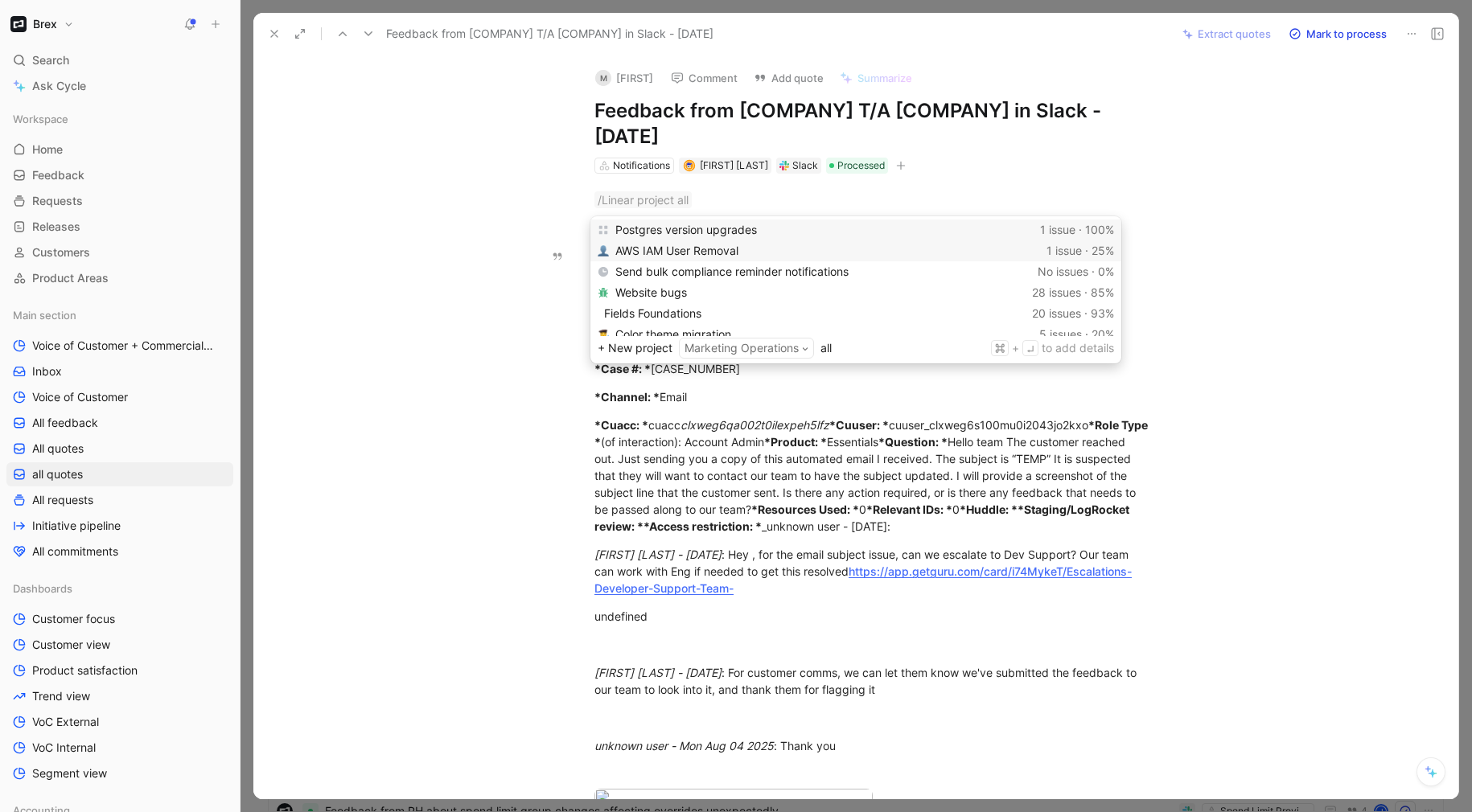 click on "AWS IAM User Removal" at bounding box center (828, 251) 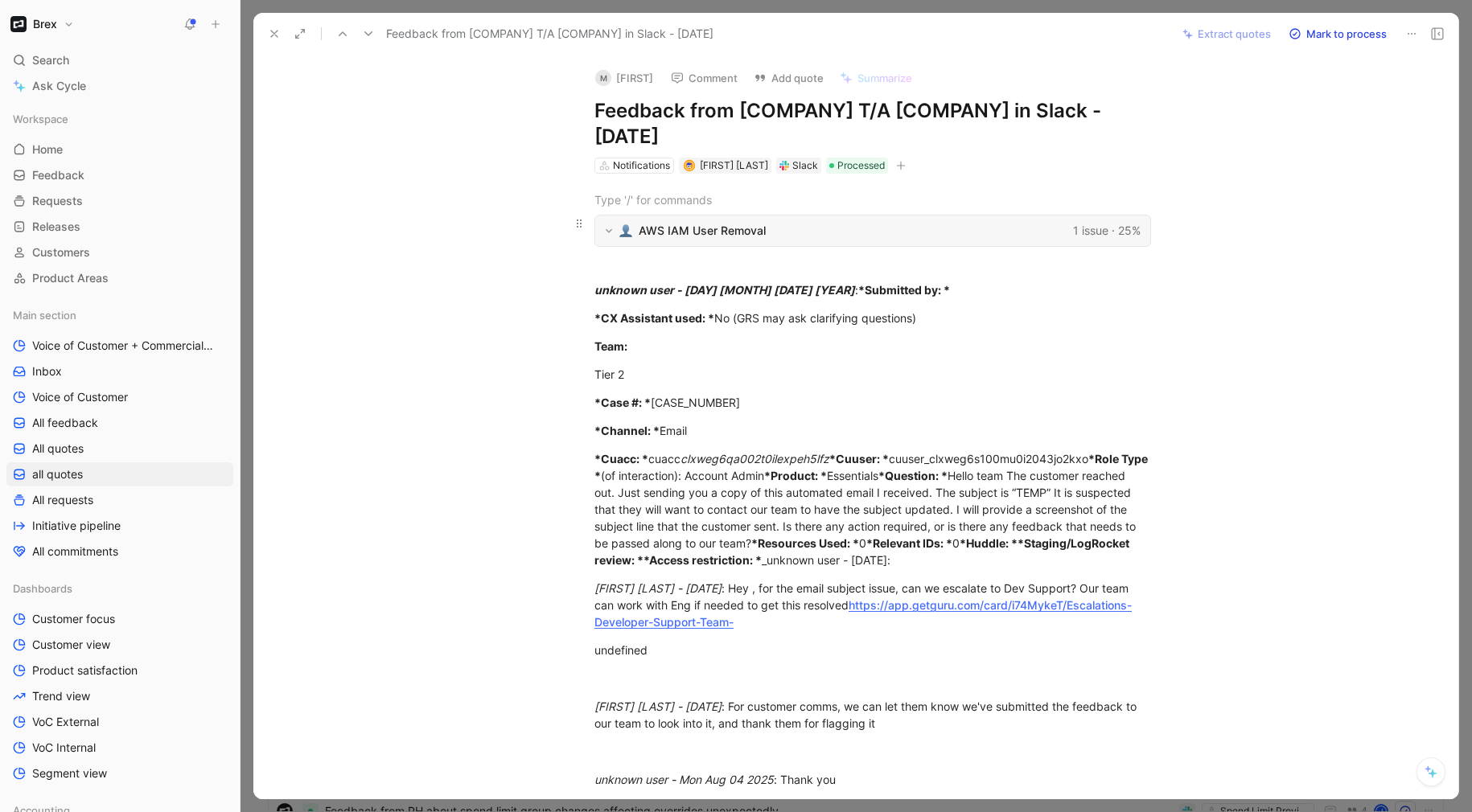 click 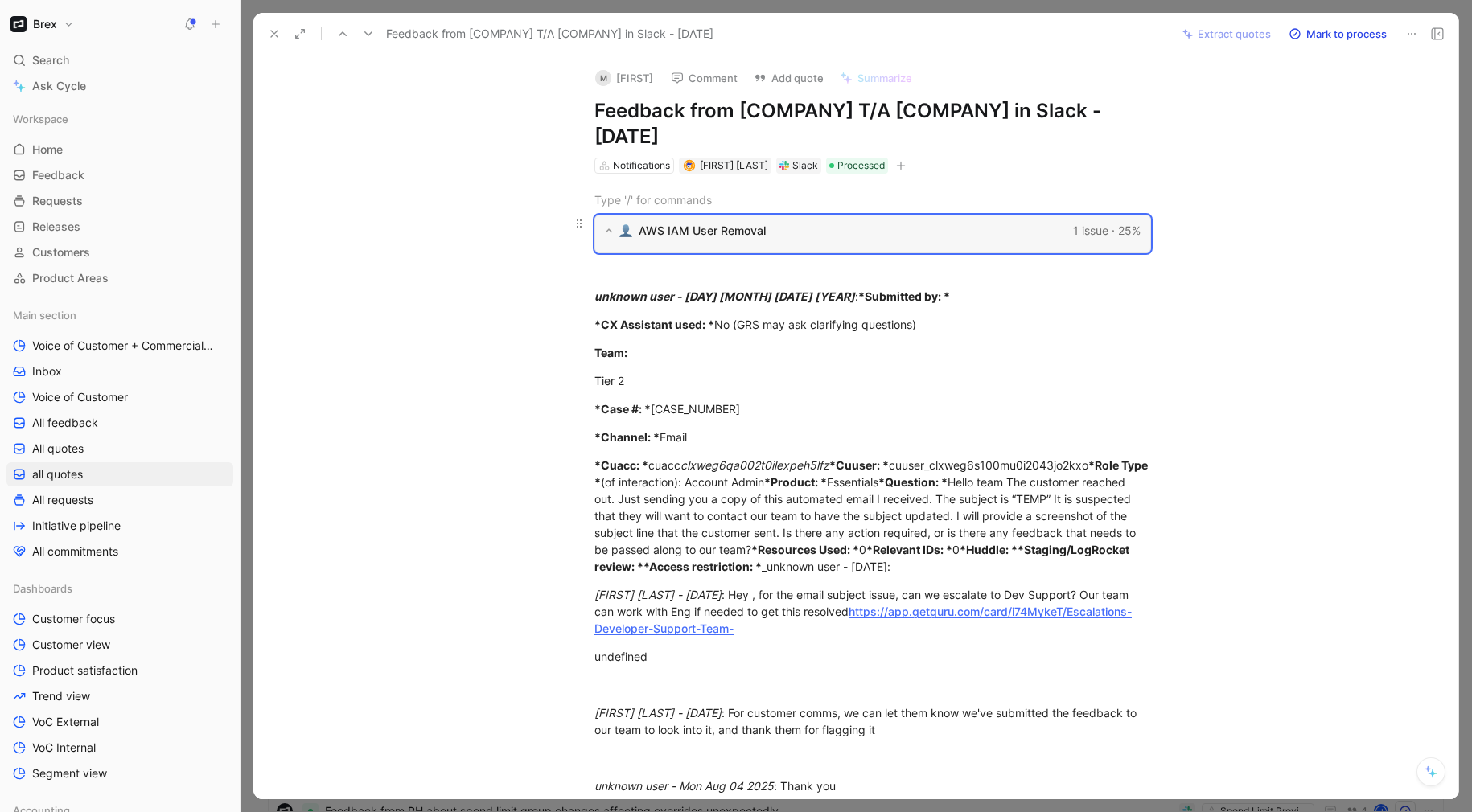click 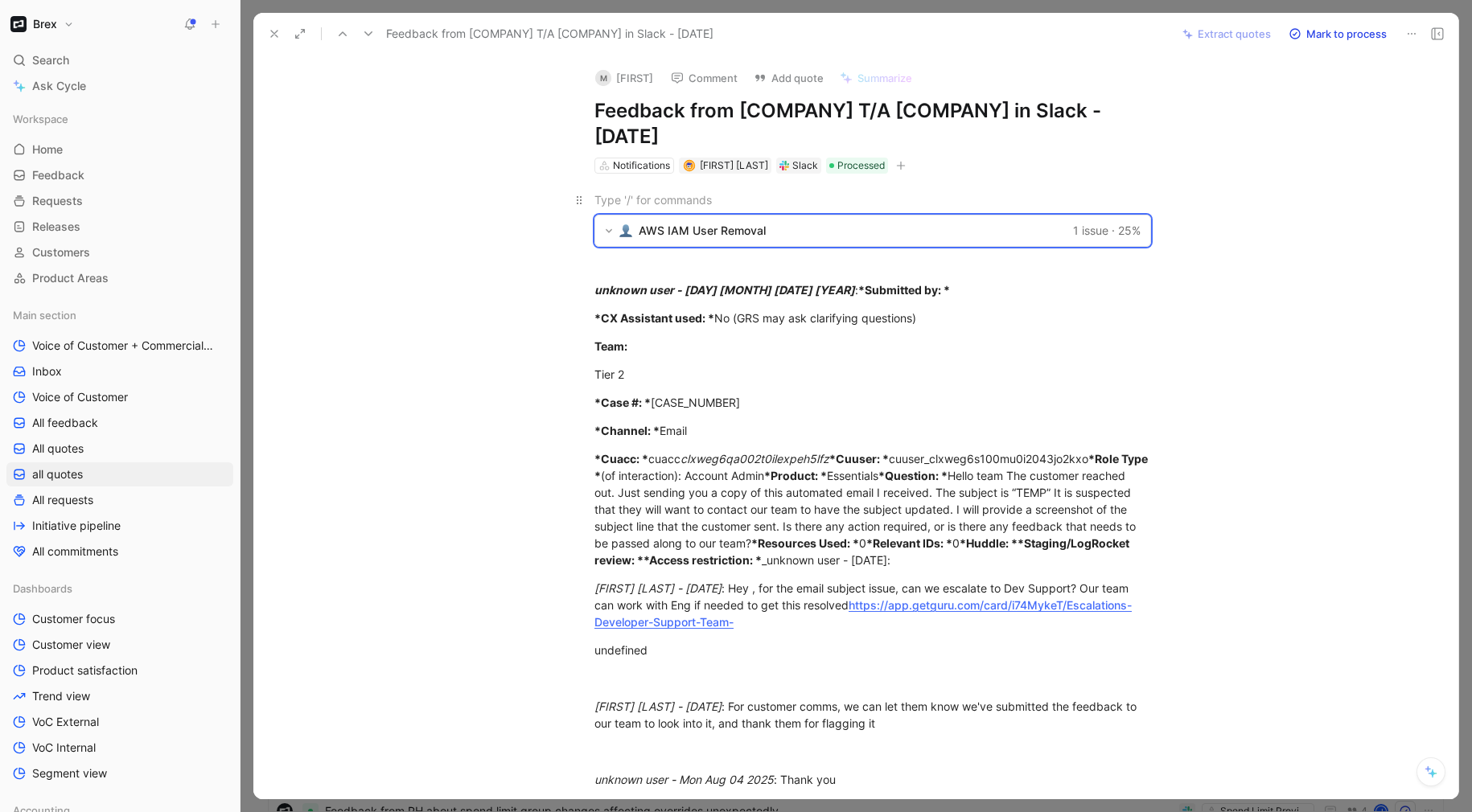 click at bounding box center [873, 199] 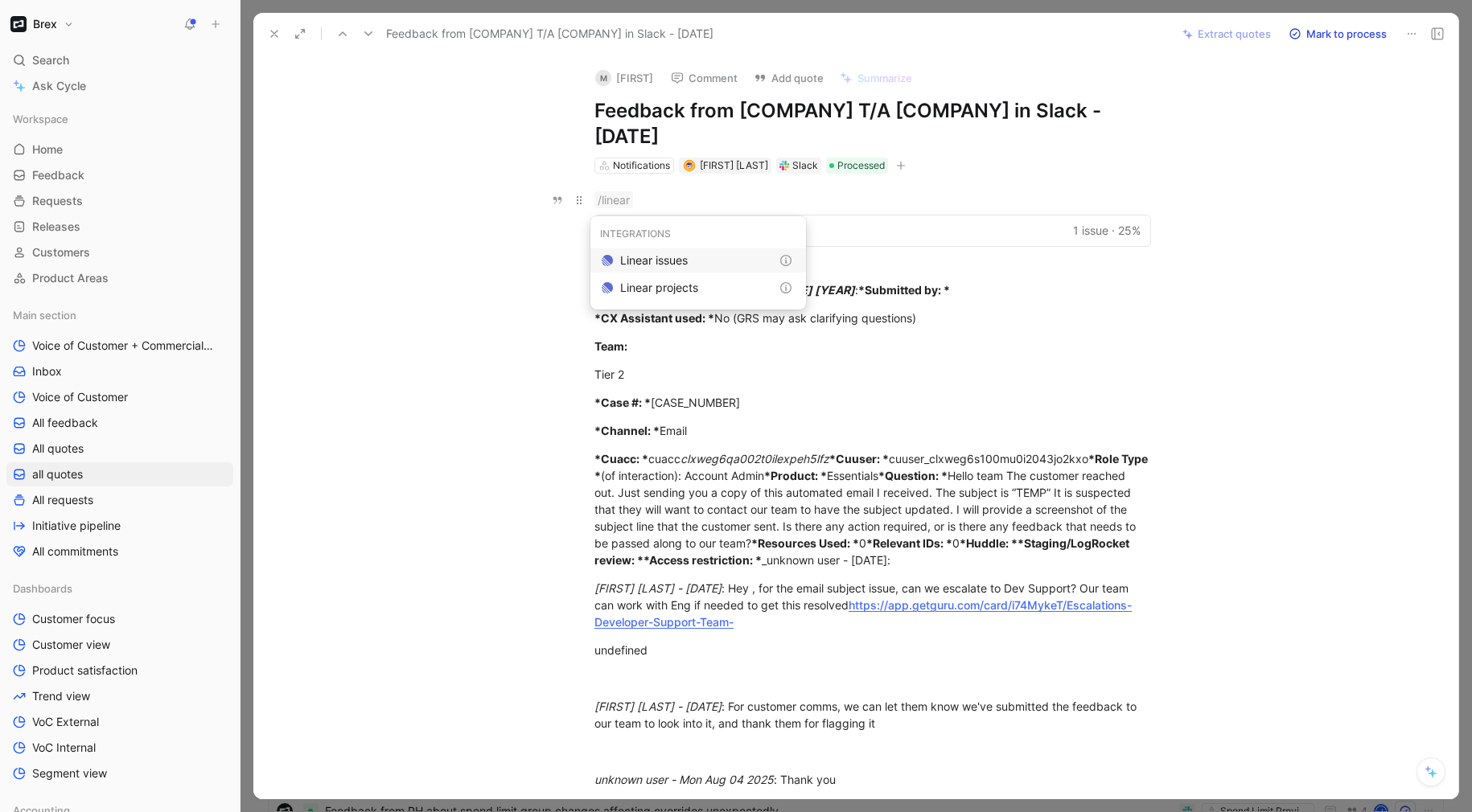 click on "/linear" at bounding box center (873, 199) 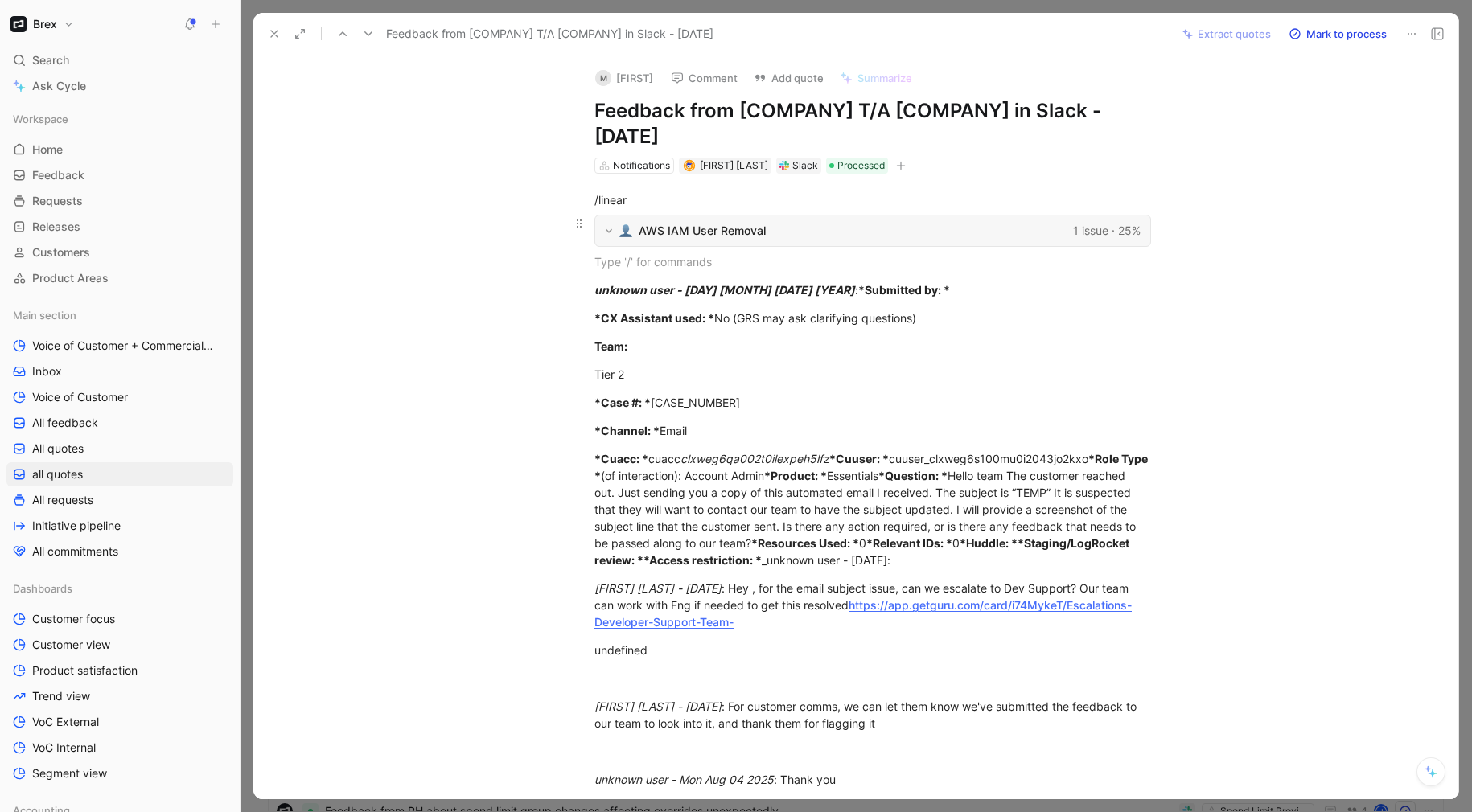 drag, startPoint x: 1068, startPoint y: 272, endPoint x: 623, endPoint y: 216, distance: 448.5098 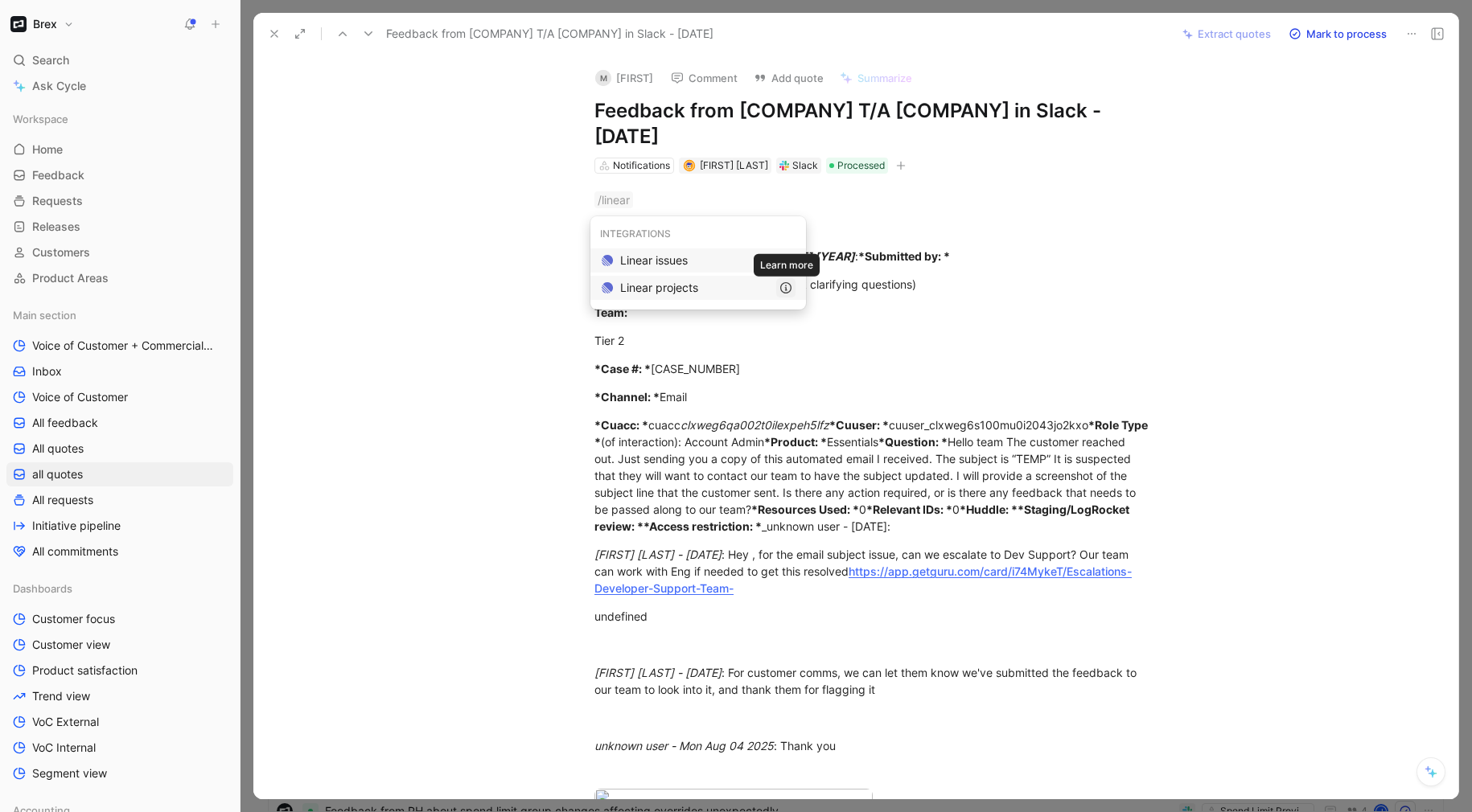 click 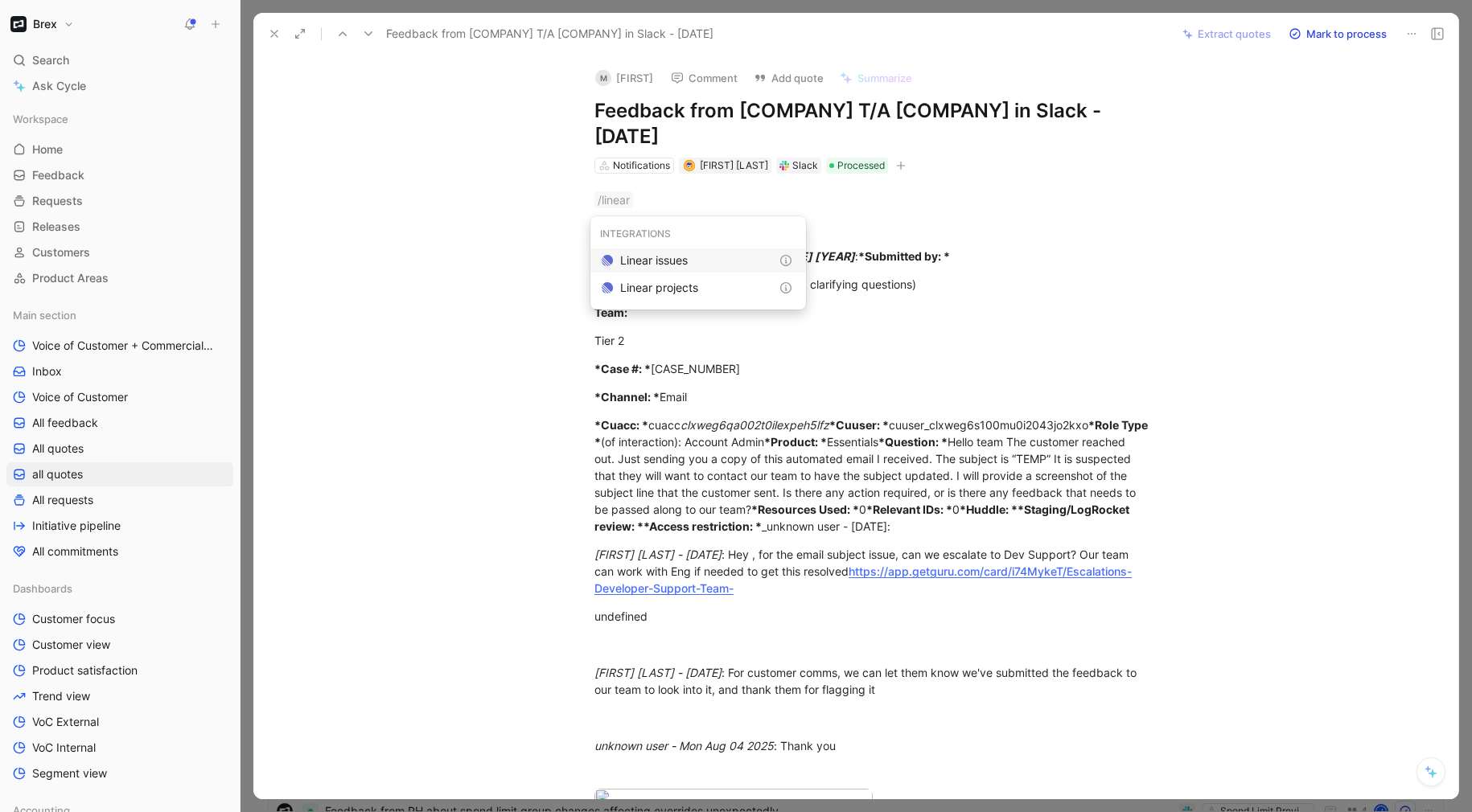 drag, startPoint x: 426, startPoint y: 186, endPoint x: 530, endPoint y: 202, distance: 105.22357 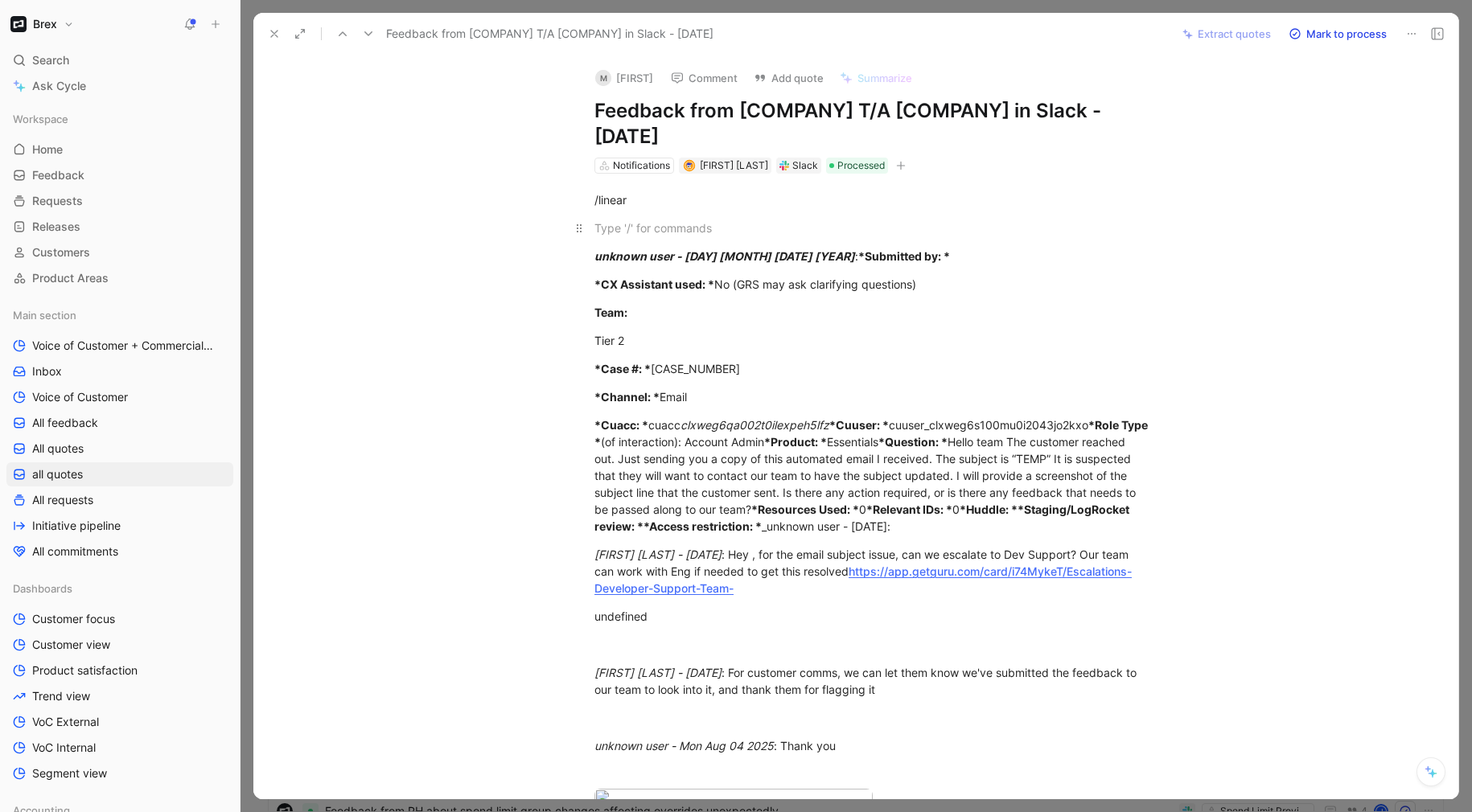 click at bounding box center (873, 228) 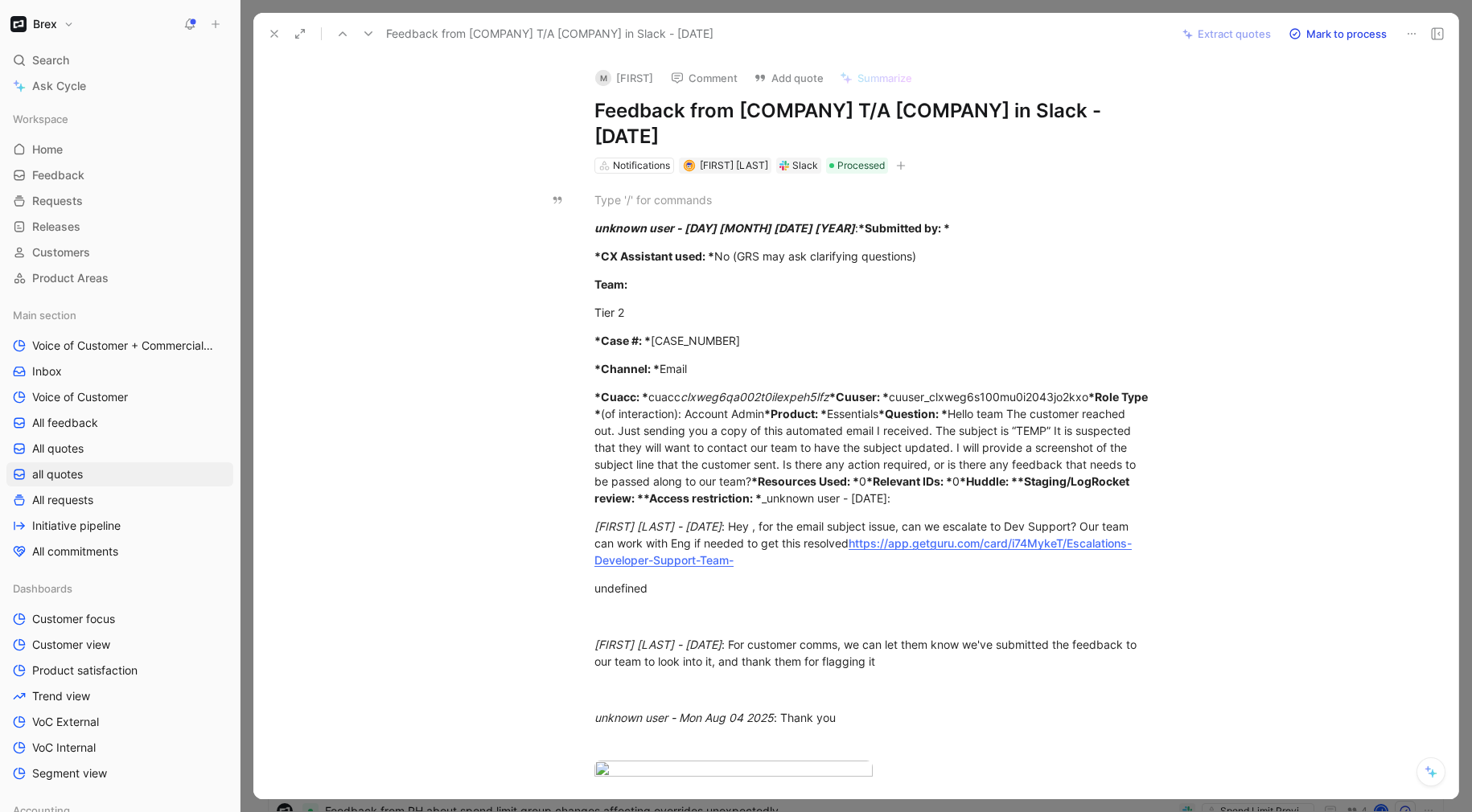 click 